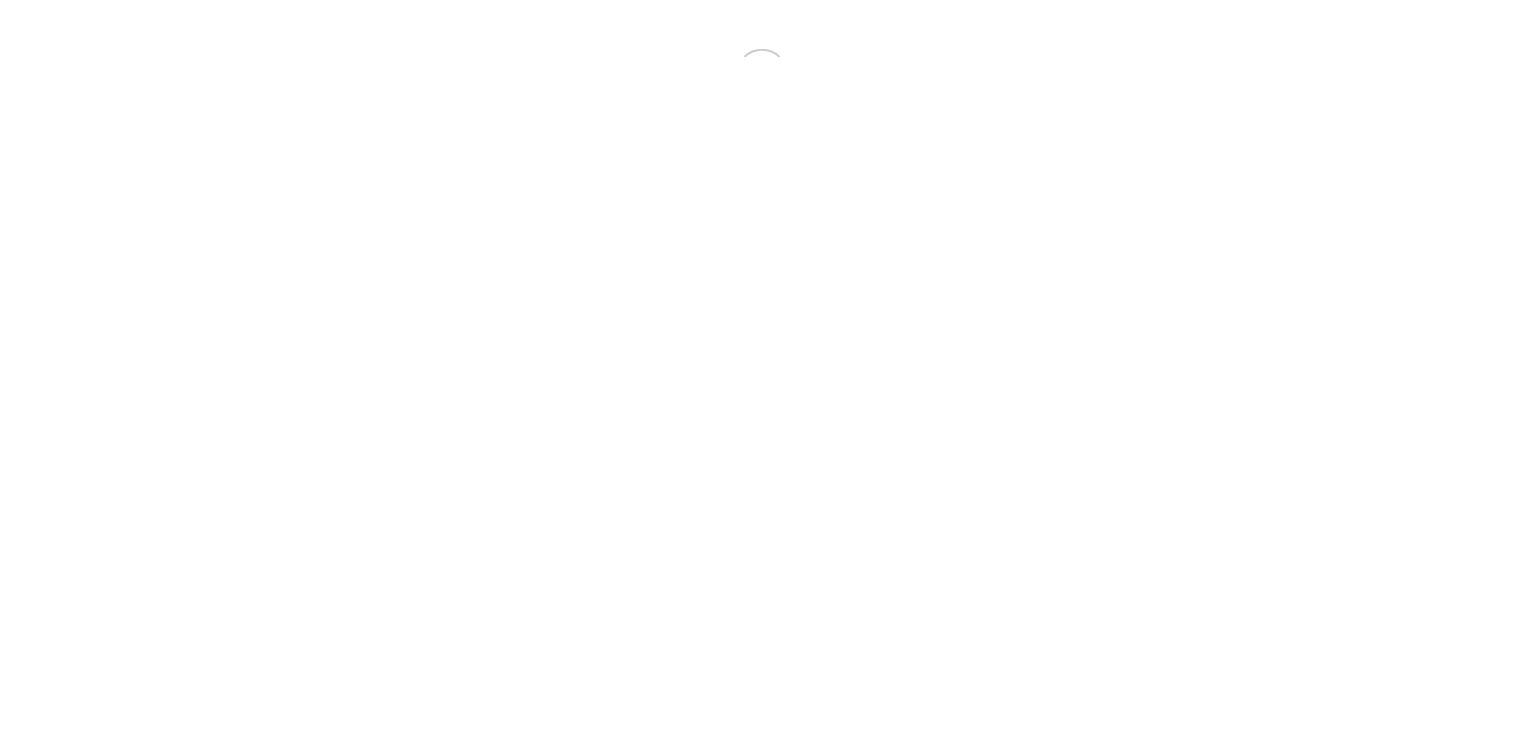scroll, scrollTop: 0, scrollLeft: 0, axis: both 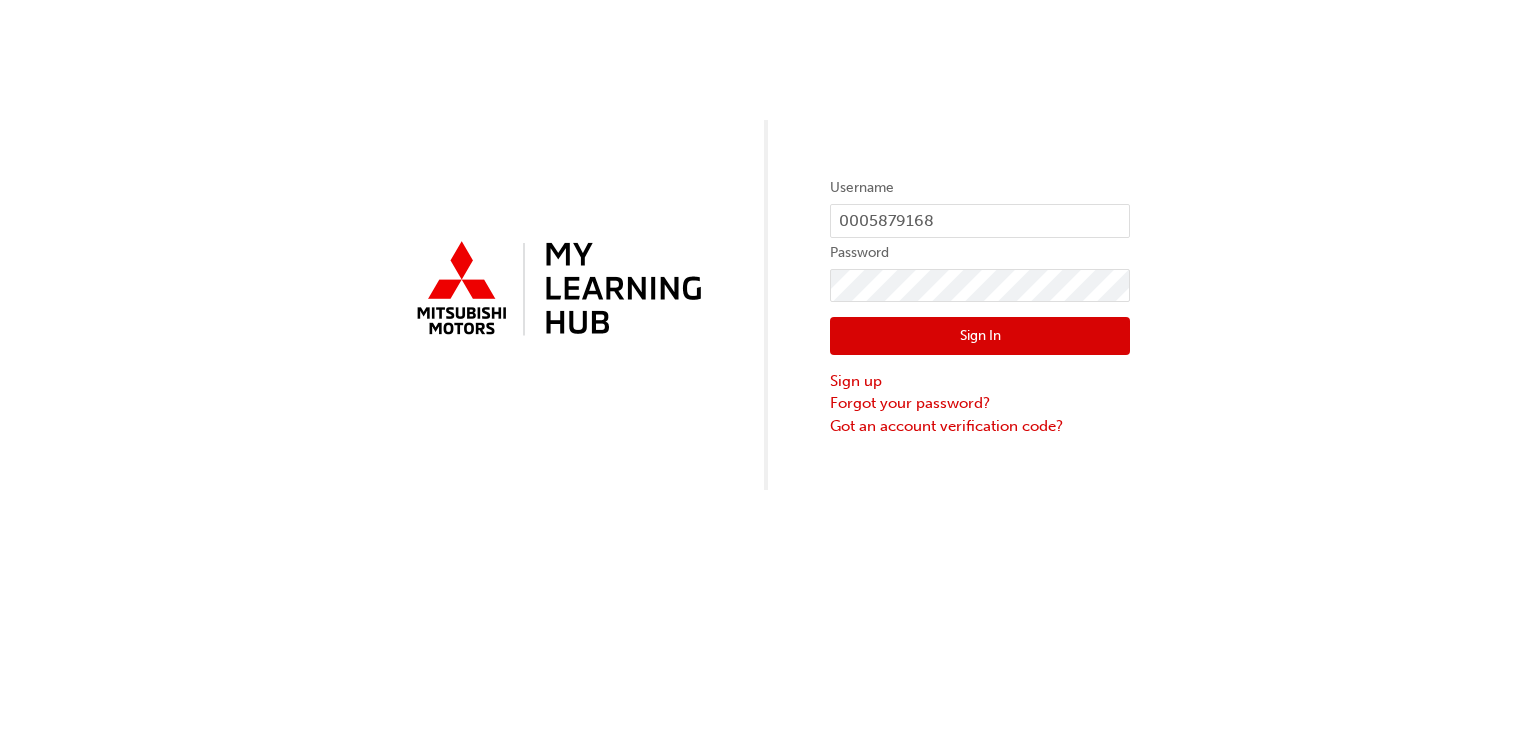 drag, startPoint x: 1067, startPoint y: 337, endPoint x: 1052, endPoint y: 352, distance: 21.213203 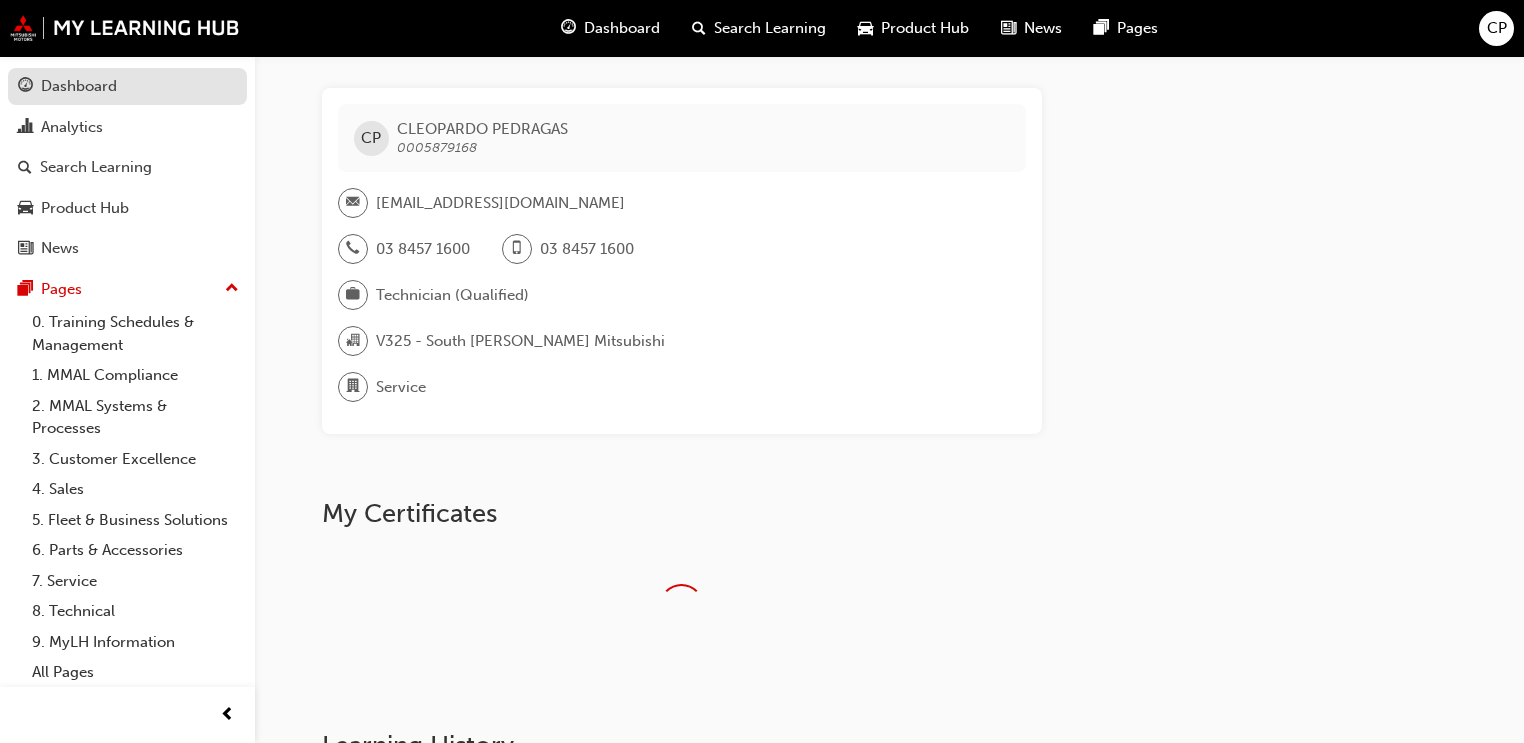 click on "Dashboard" at bounding box center [127, 86] 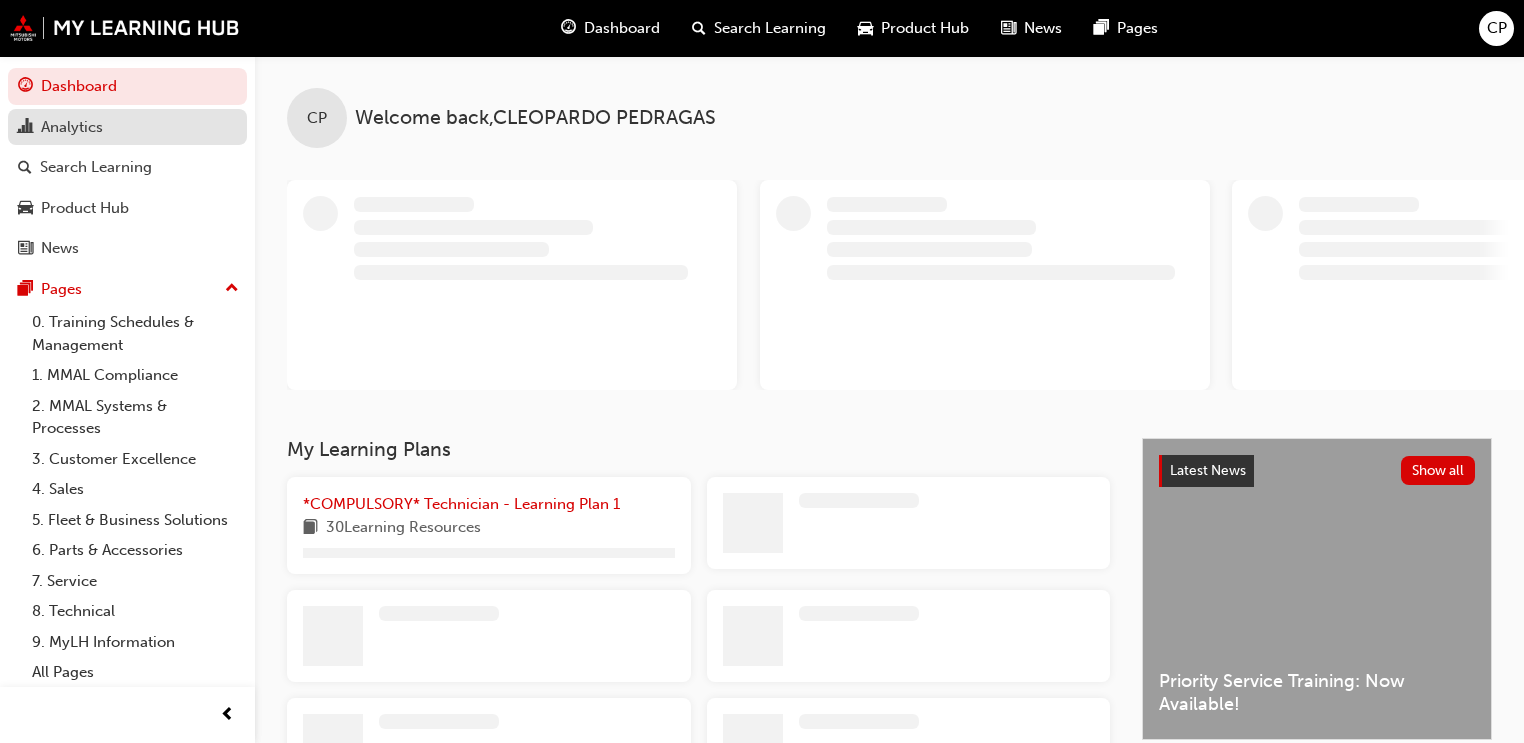 click on "Analytics" at bounding box center [127, 127] 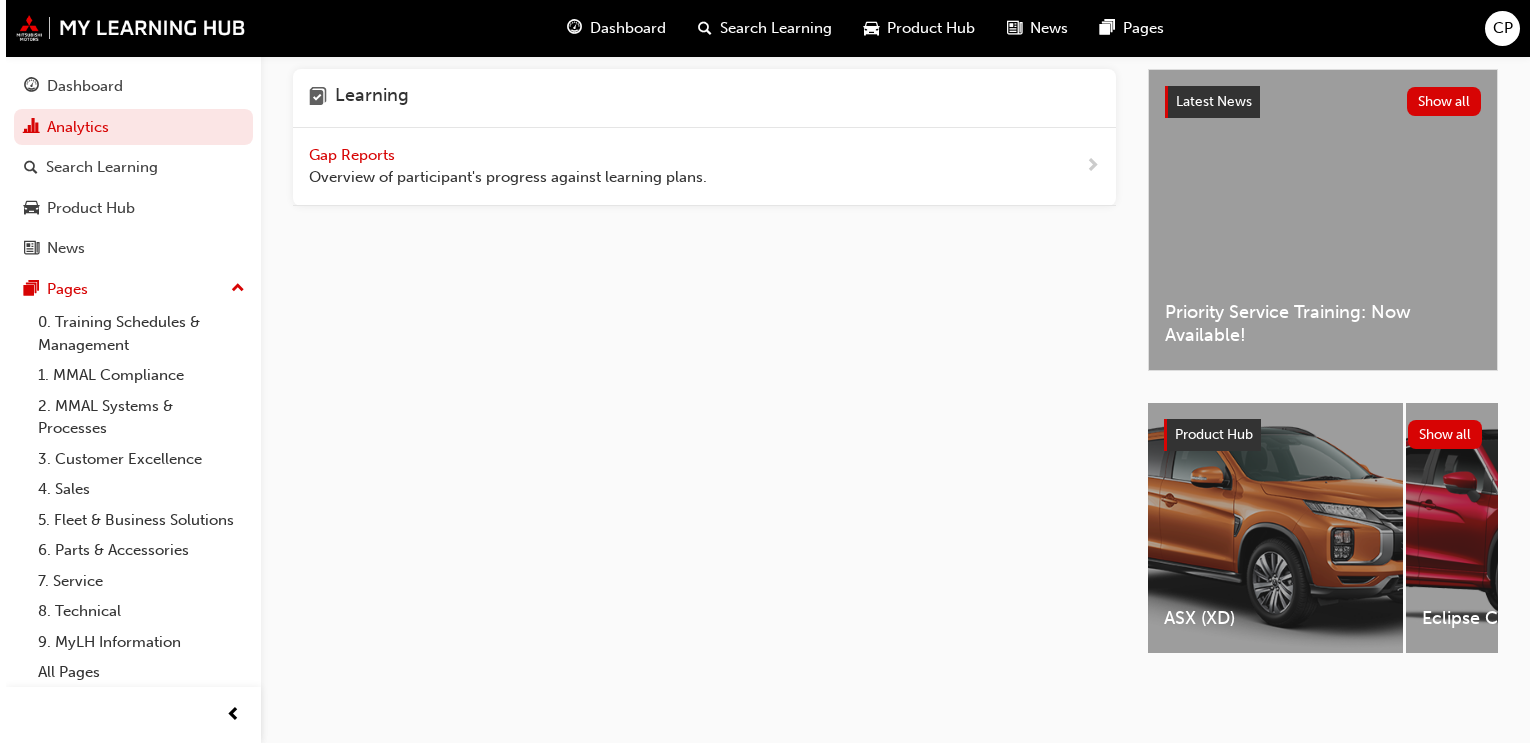 scroll, scrollTop: 0, scrollLeft: 0, axis: both 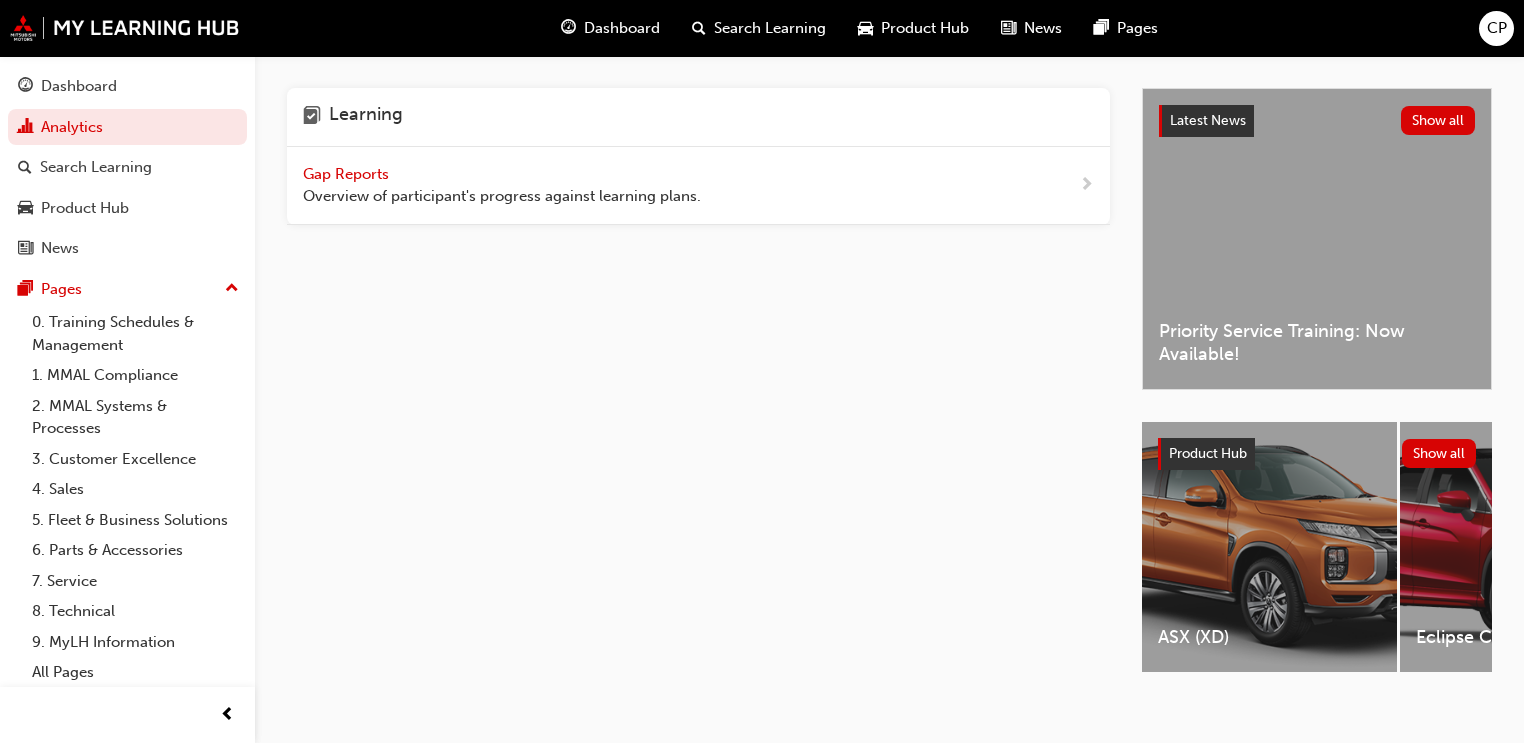 click on "Overview of participant's progress against learning plans." at bounding box center [502, 196] 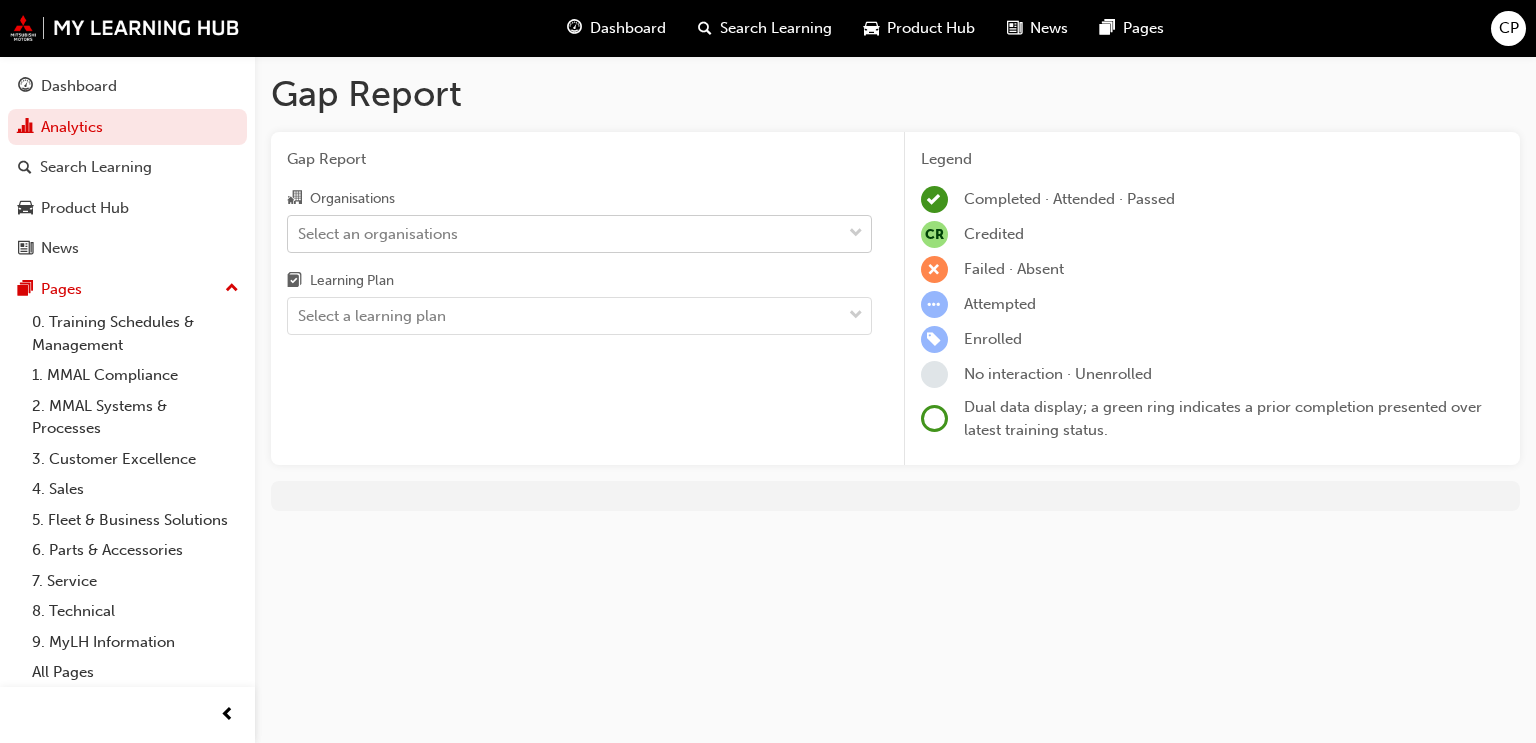 click on "Select an organisations" at bounding box center [564, 233] 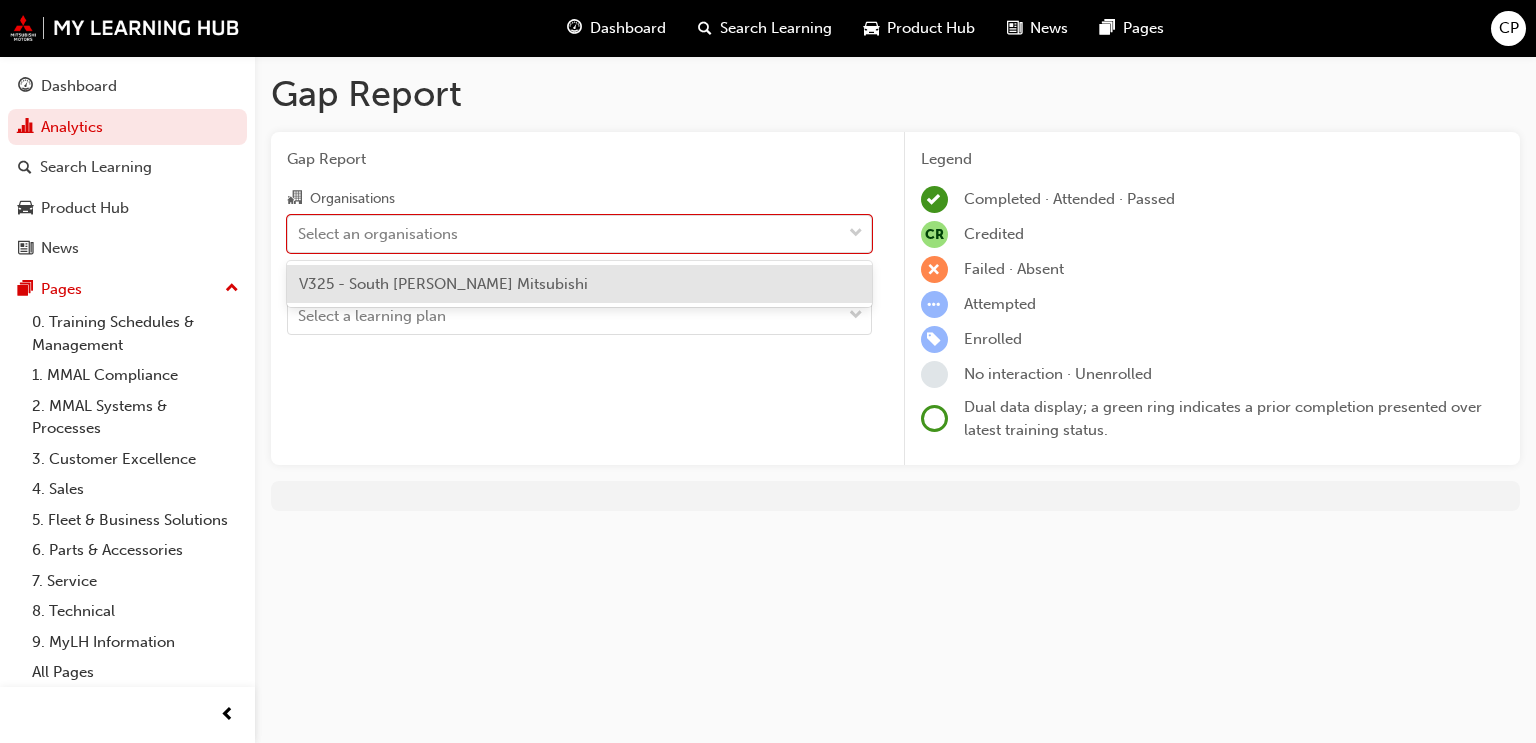 click on "V325 - South [PERSON_NAME] Mitsubishi" at bounding box center [579, 284] 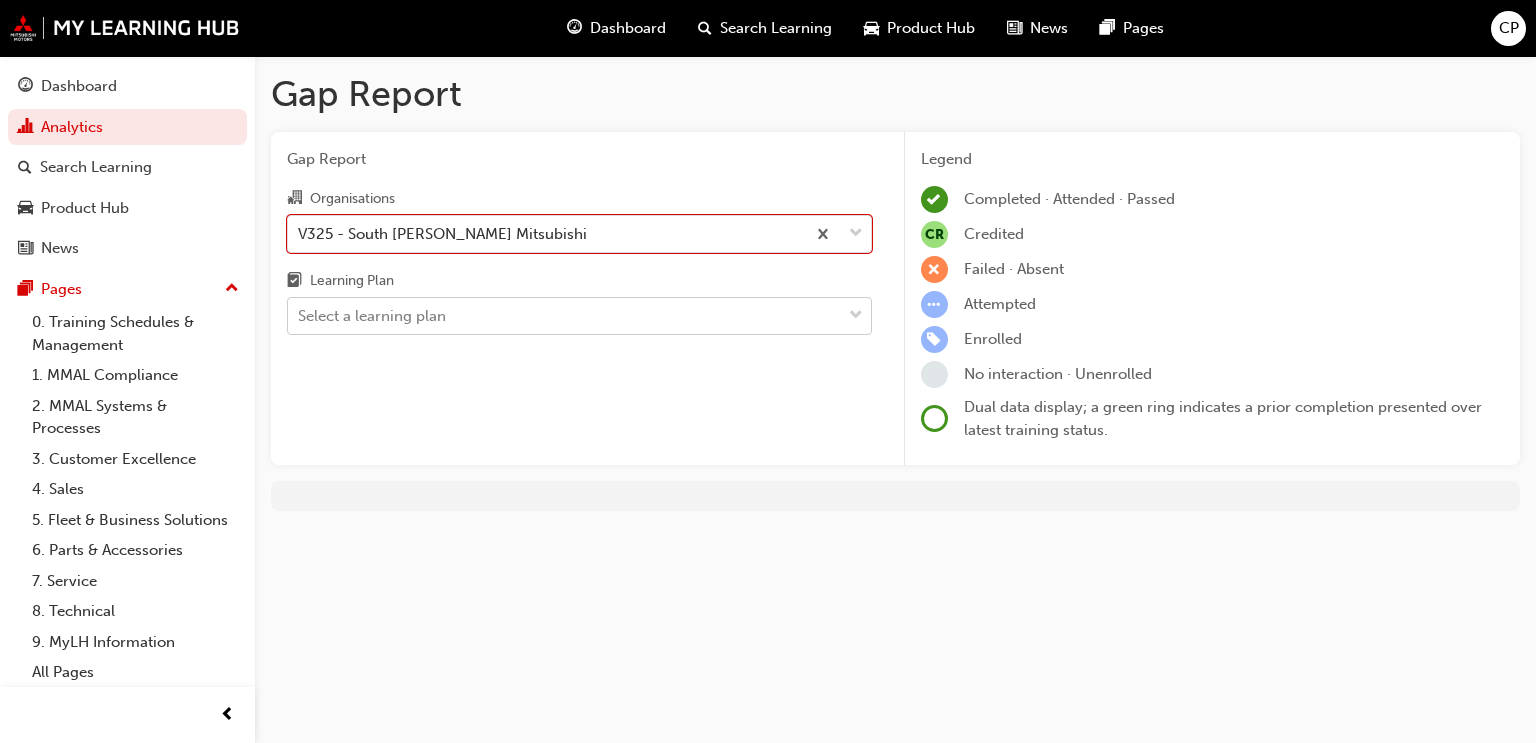 click on "Select a learning plan" at bounding box center [564, 316] 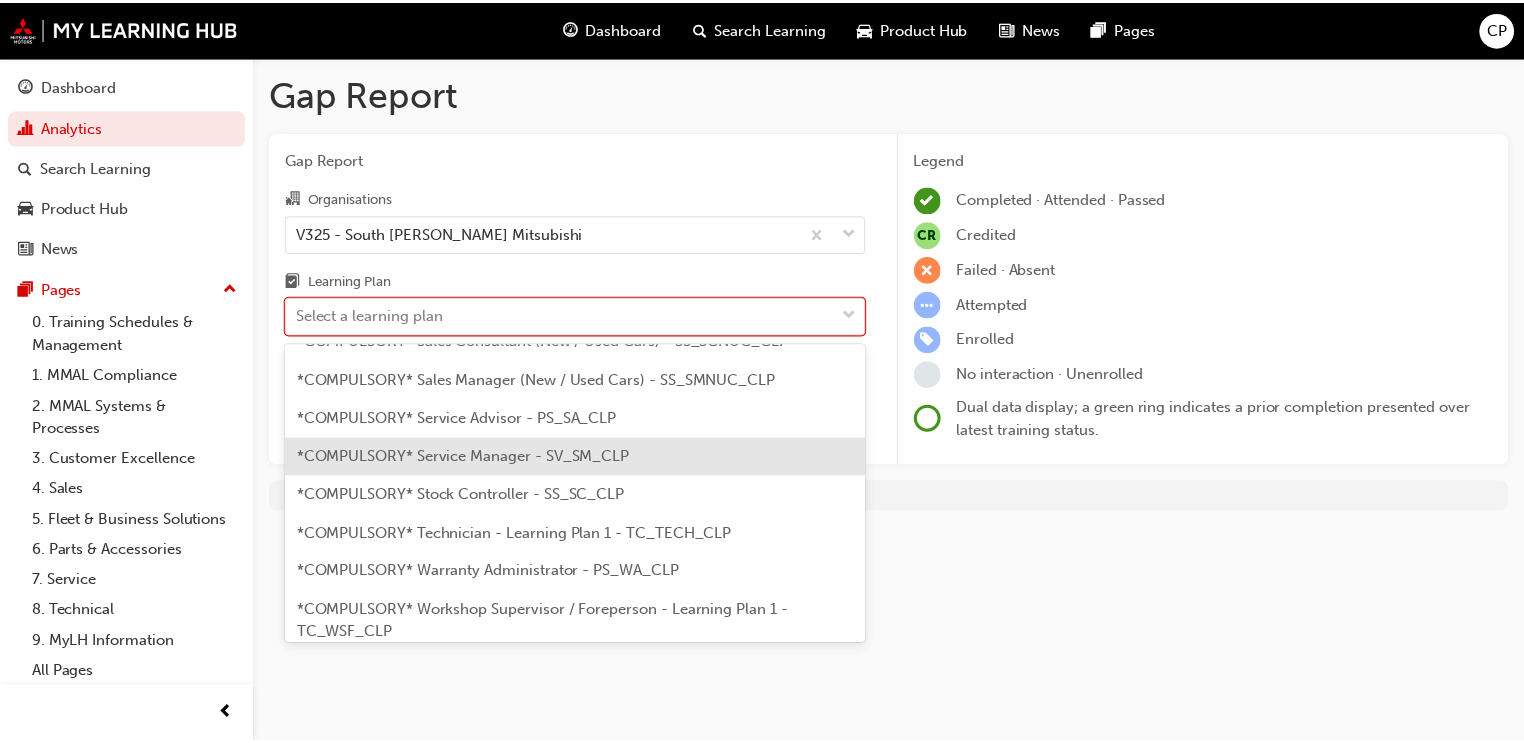 scroll, scrollTop: 720, scrollLeft: 0, axis: vertical 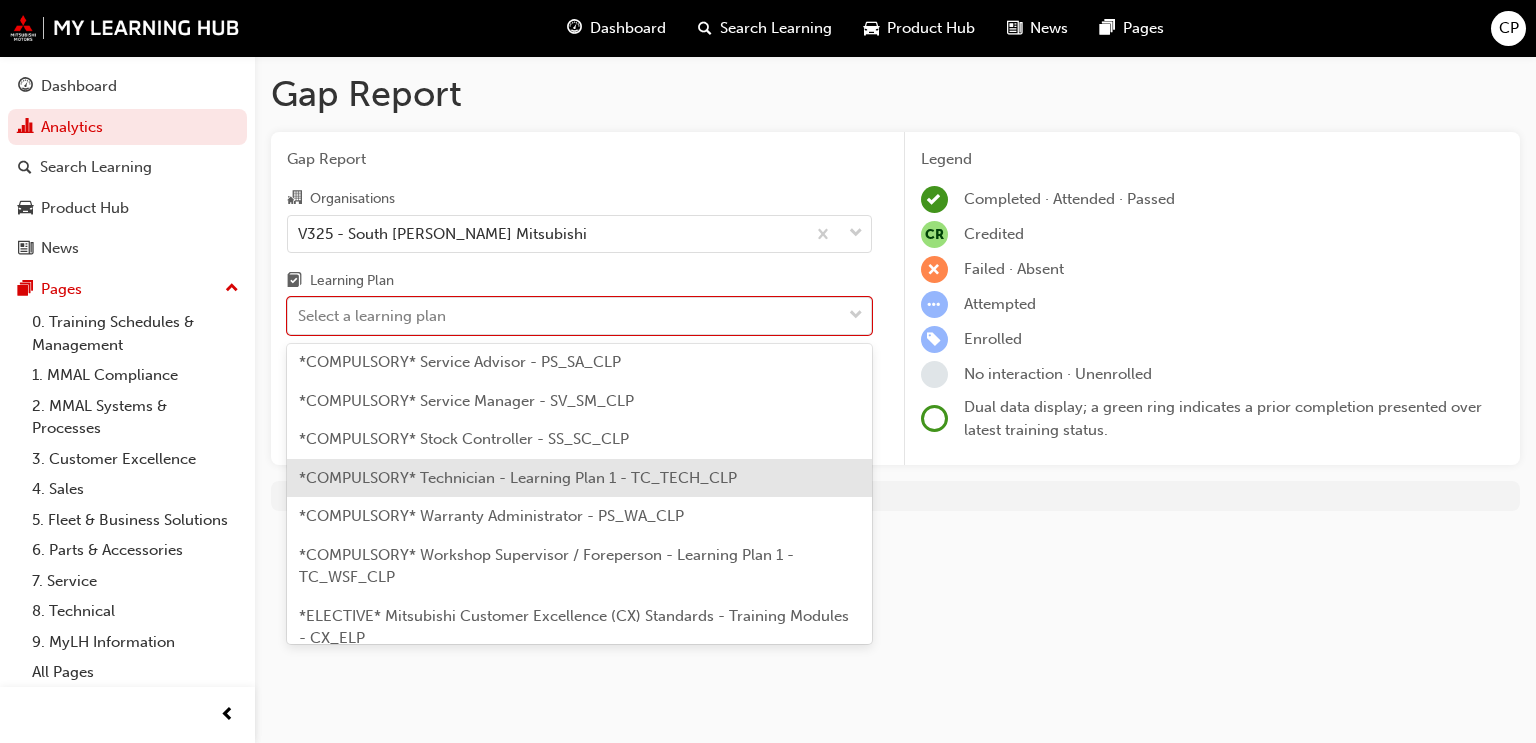 click on "*COMPULSORY* Technician - Learning Plan 1 - TC_TECH_CLP" at bounding box center (518, 478) 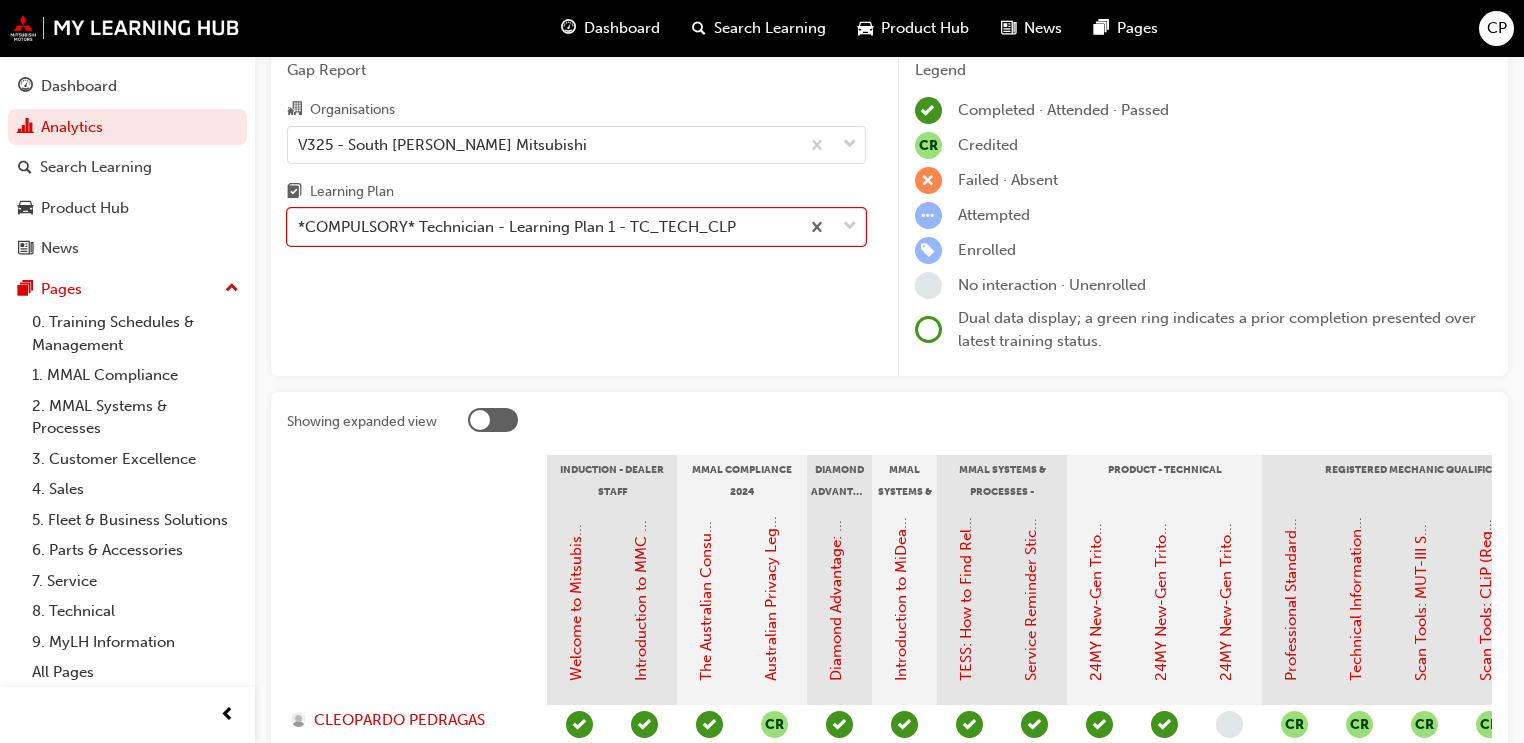 scroll, scrollTop: 390, scrollLeft: 0, axis: vertical 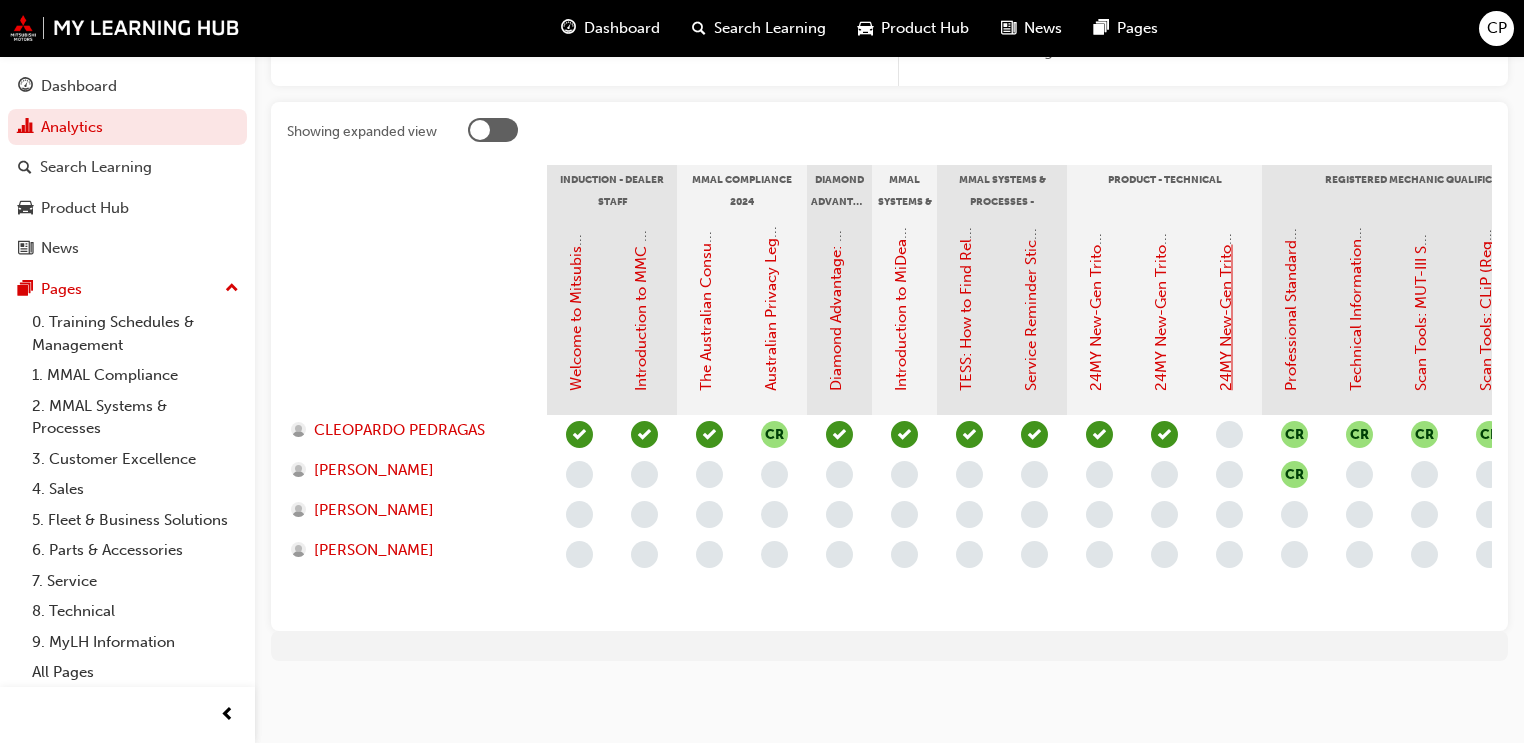 click on "24MY New-Gen Triton (MV) - Technical Training: Video 3 of 3" at bounding box center (1226, 179) 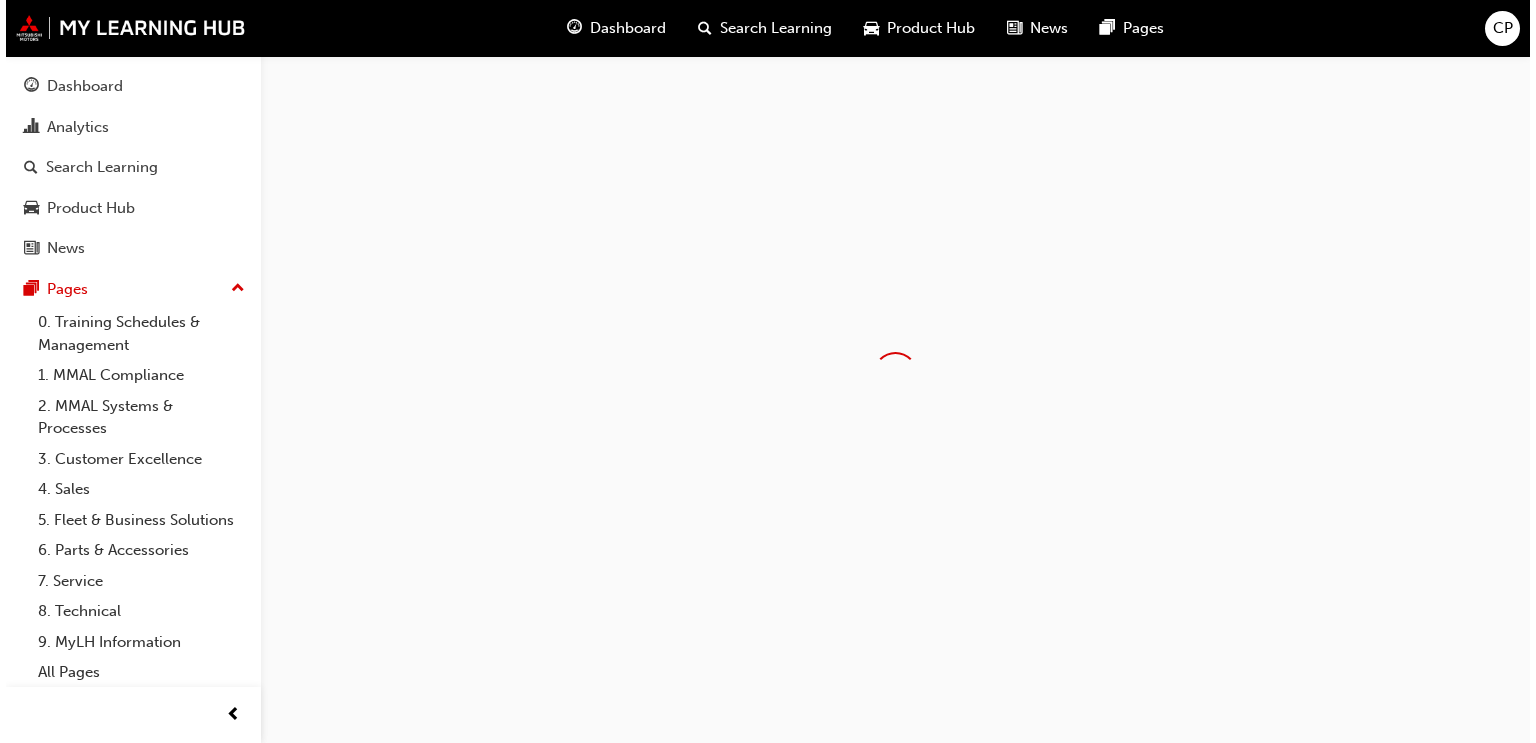 scroll, scrollTop: 0, scrollLeft: 0, axis: both 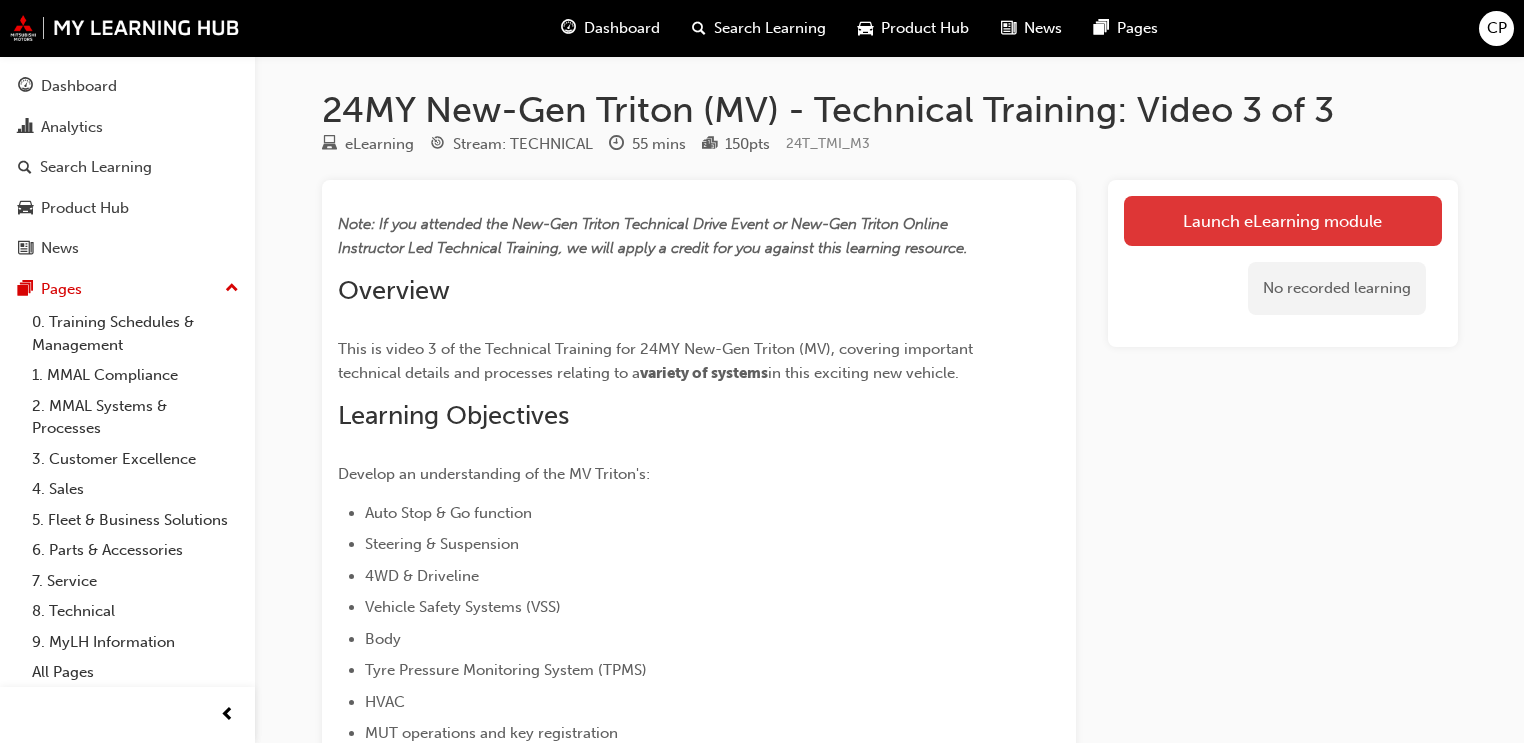 click on "Launch eLearning module" at bounding box center (1283, 221) 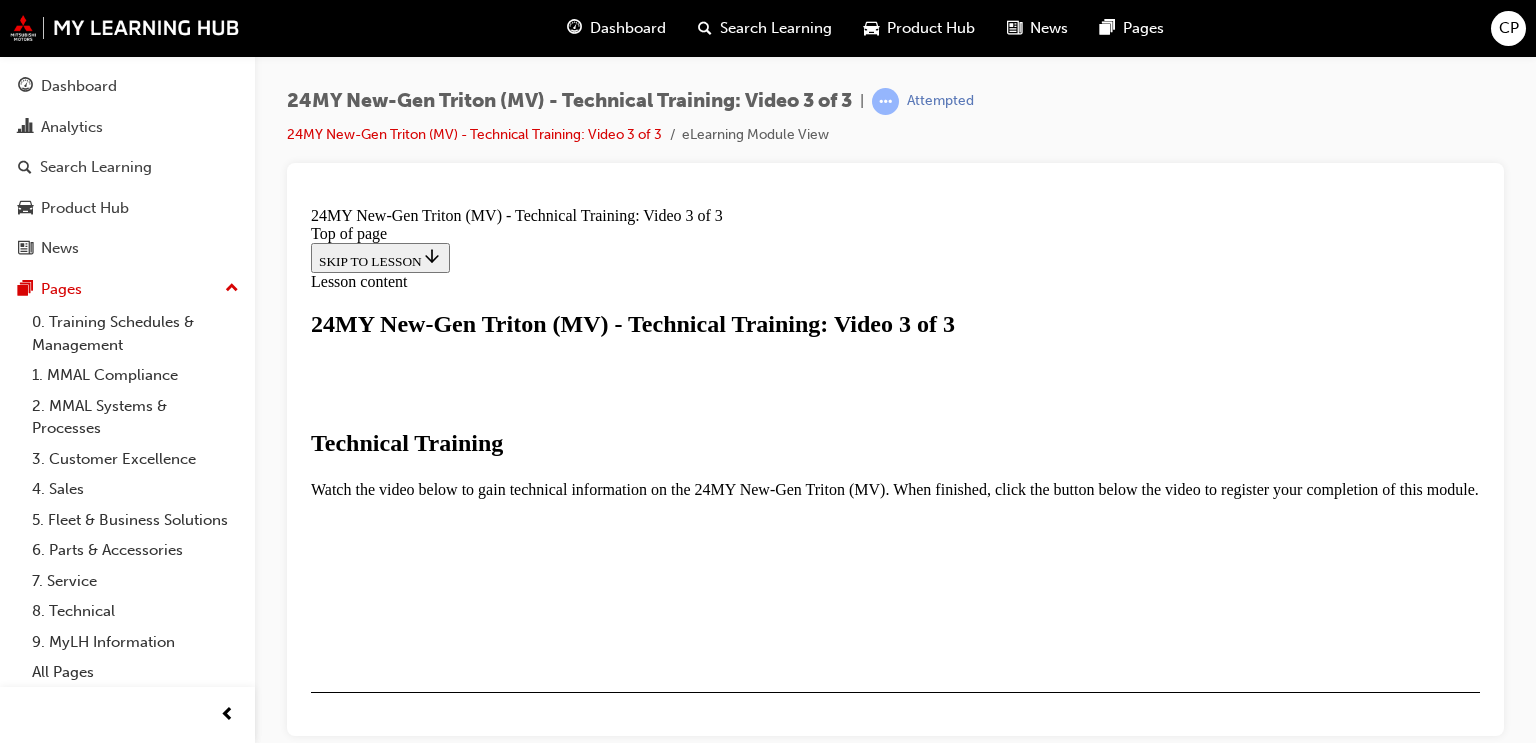 scroll, scrollTop: 0, scrollLeft: 0, axis: both 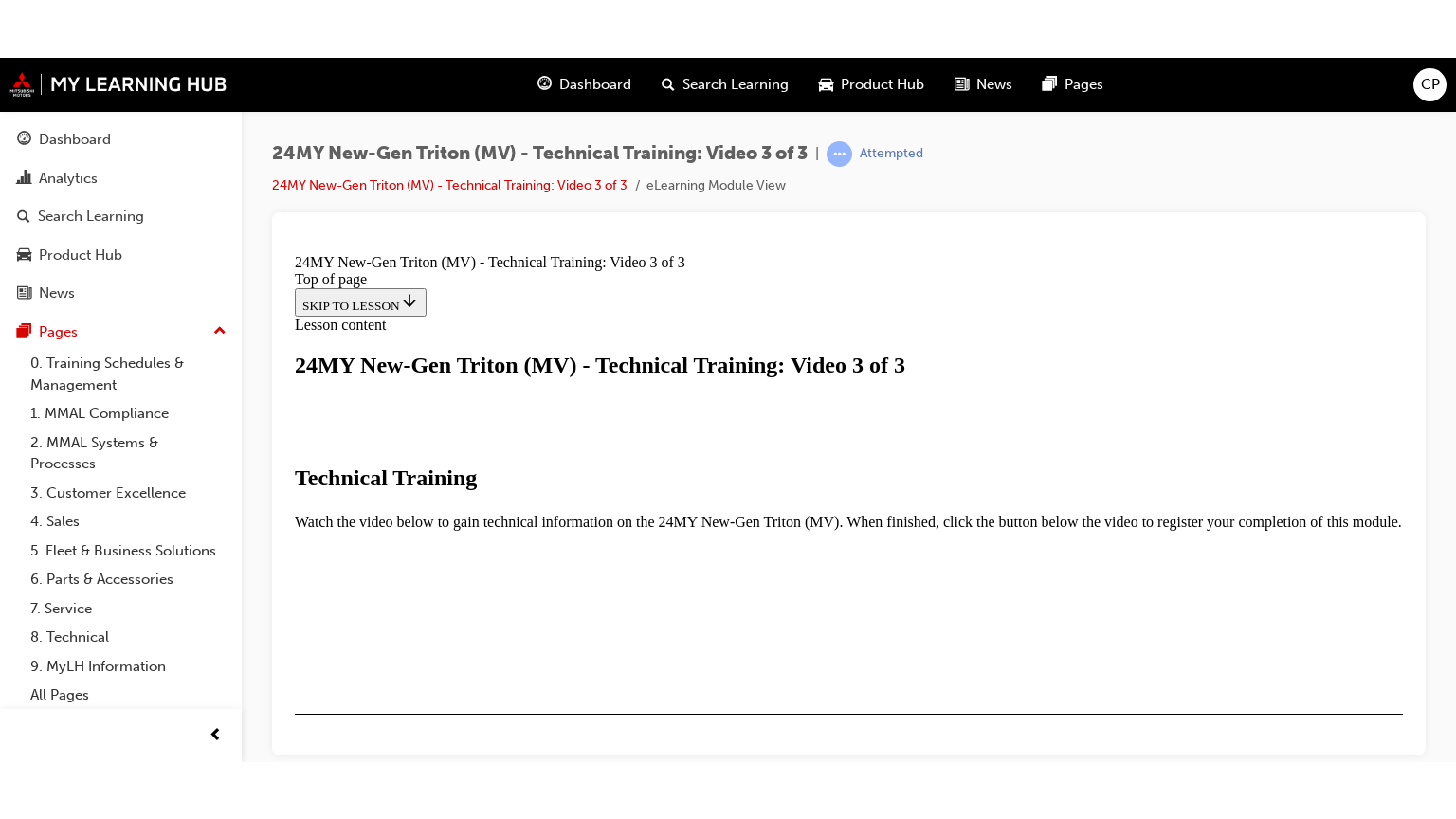 click at bounding box center [452, 1203] 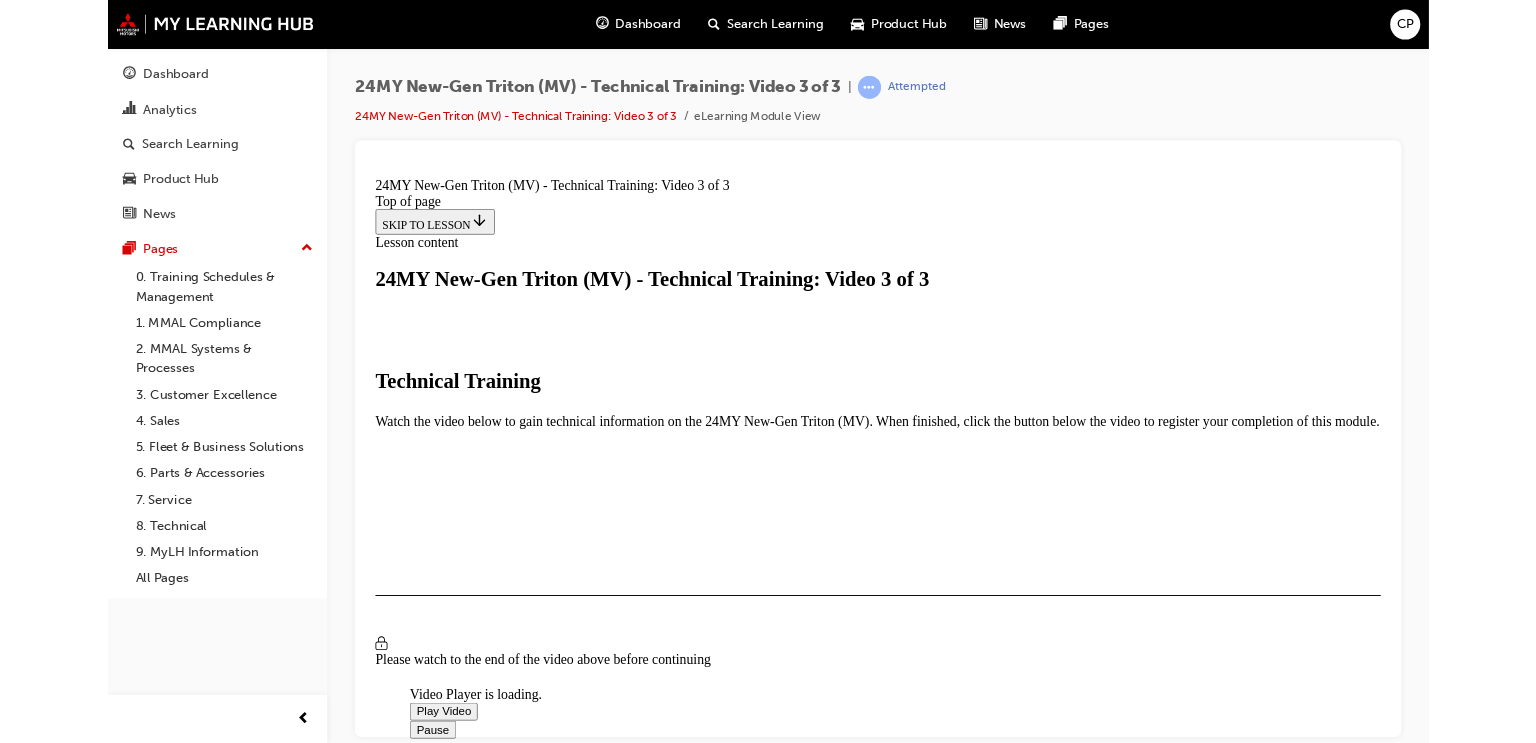 scroll, scrollTop: 351, scrollLeft: 0, axis: vertical 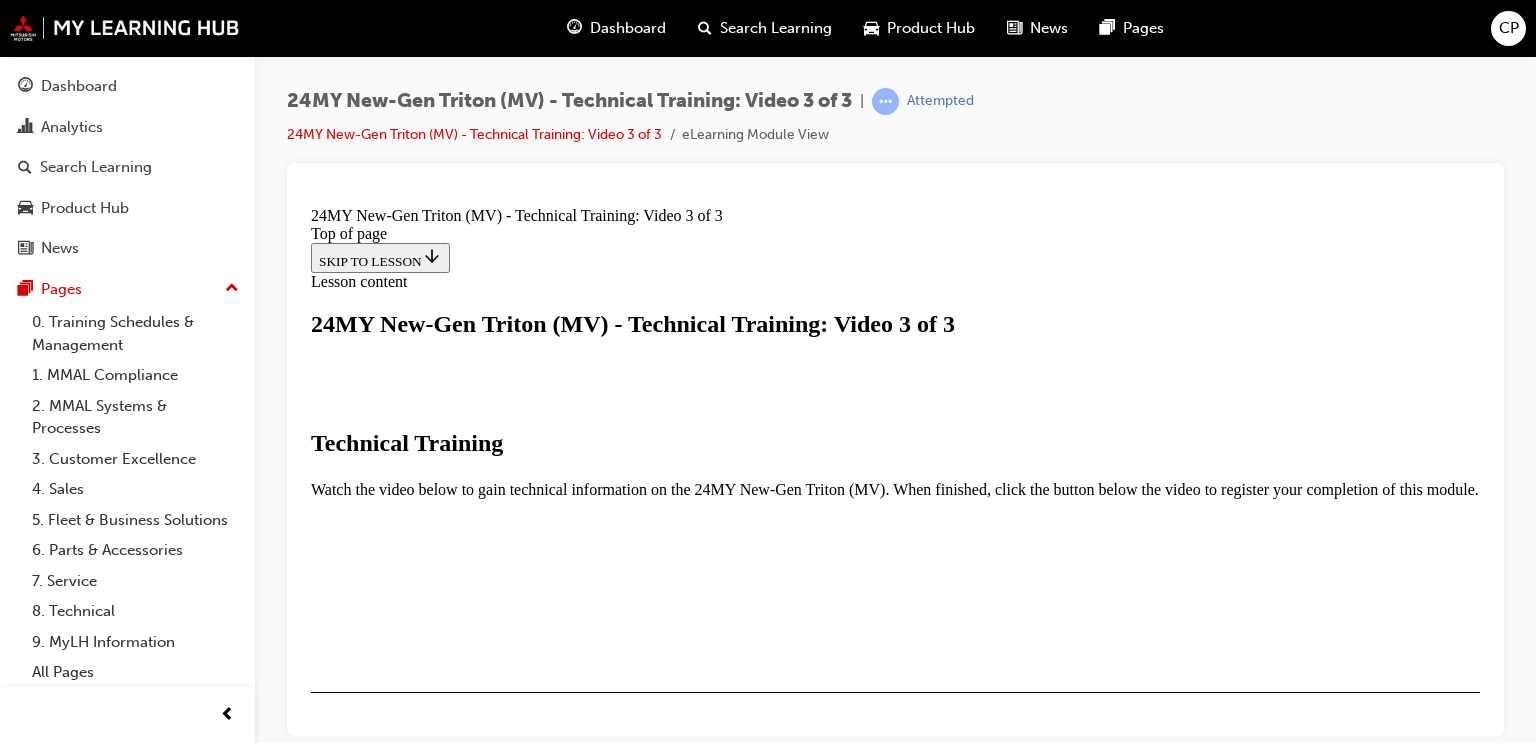 click on "I HAVE WATCHED THIS VIDEO" at bounding box center (412, 750) 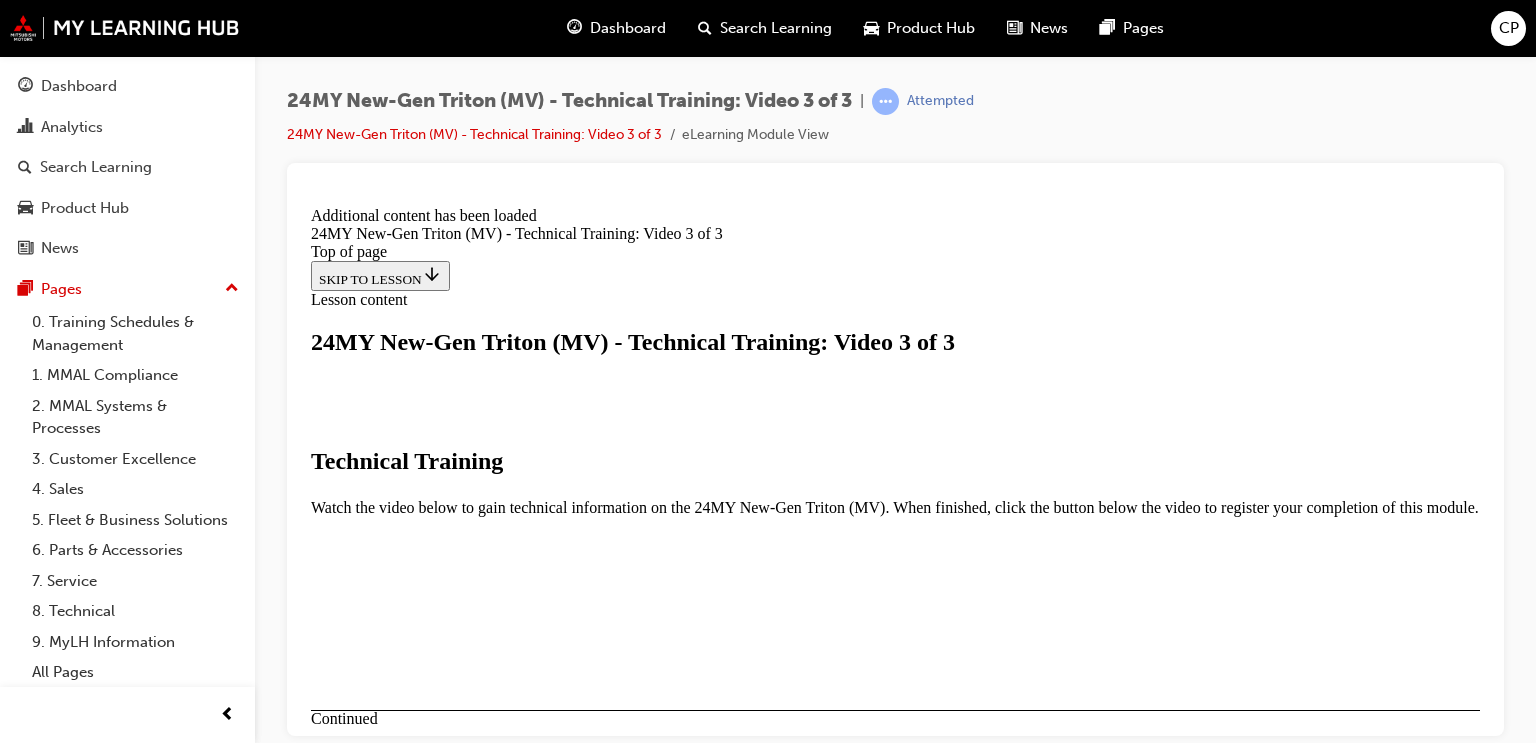 scroll, scrollTop: 835, scrollLeft: 0, axis: vertical 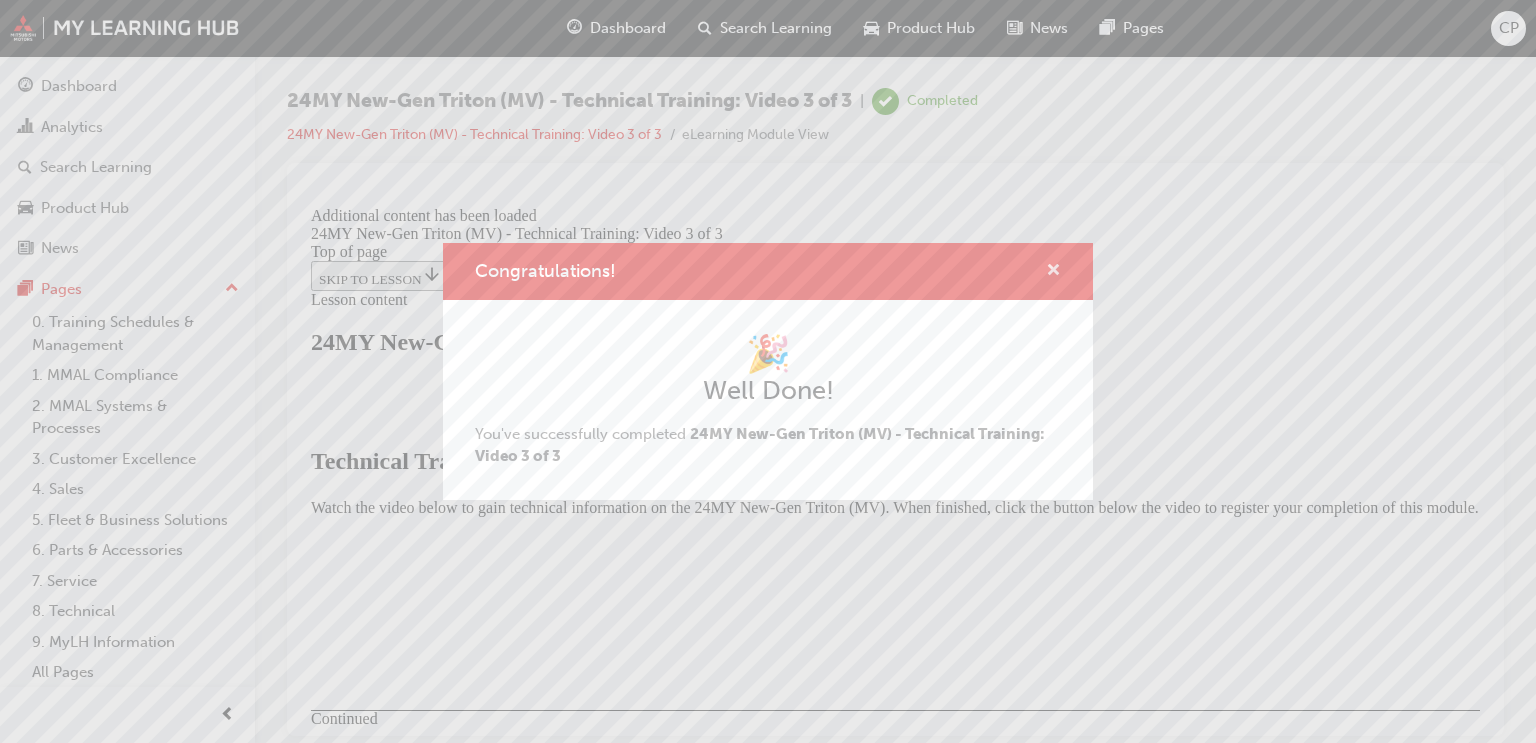 click at bounding box center (1053, 272) 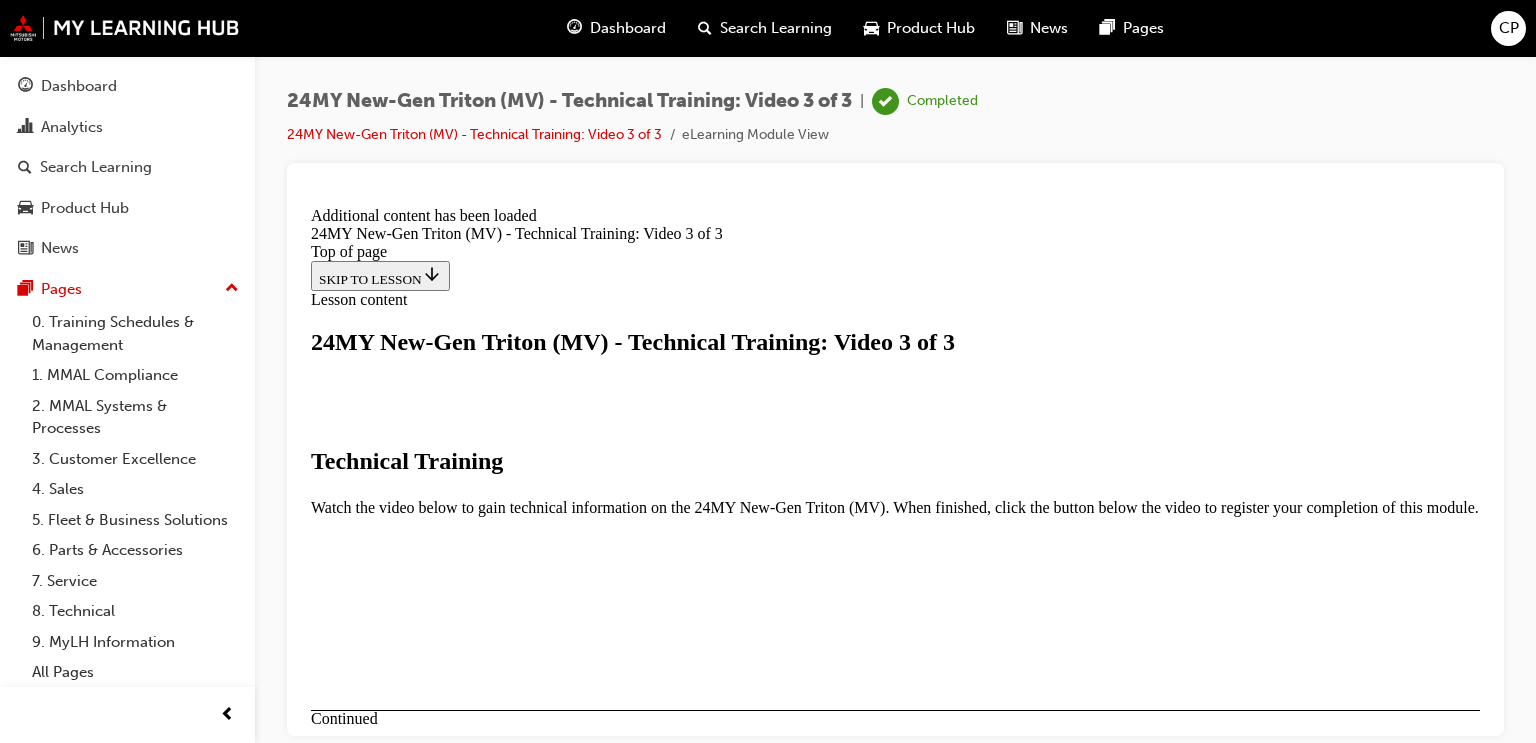 click on "CLOSE MODULE" at bounding box center (372, 990) 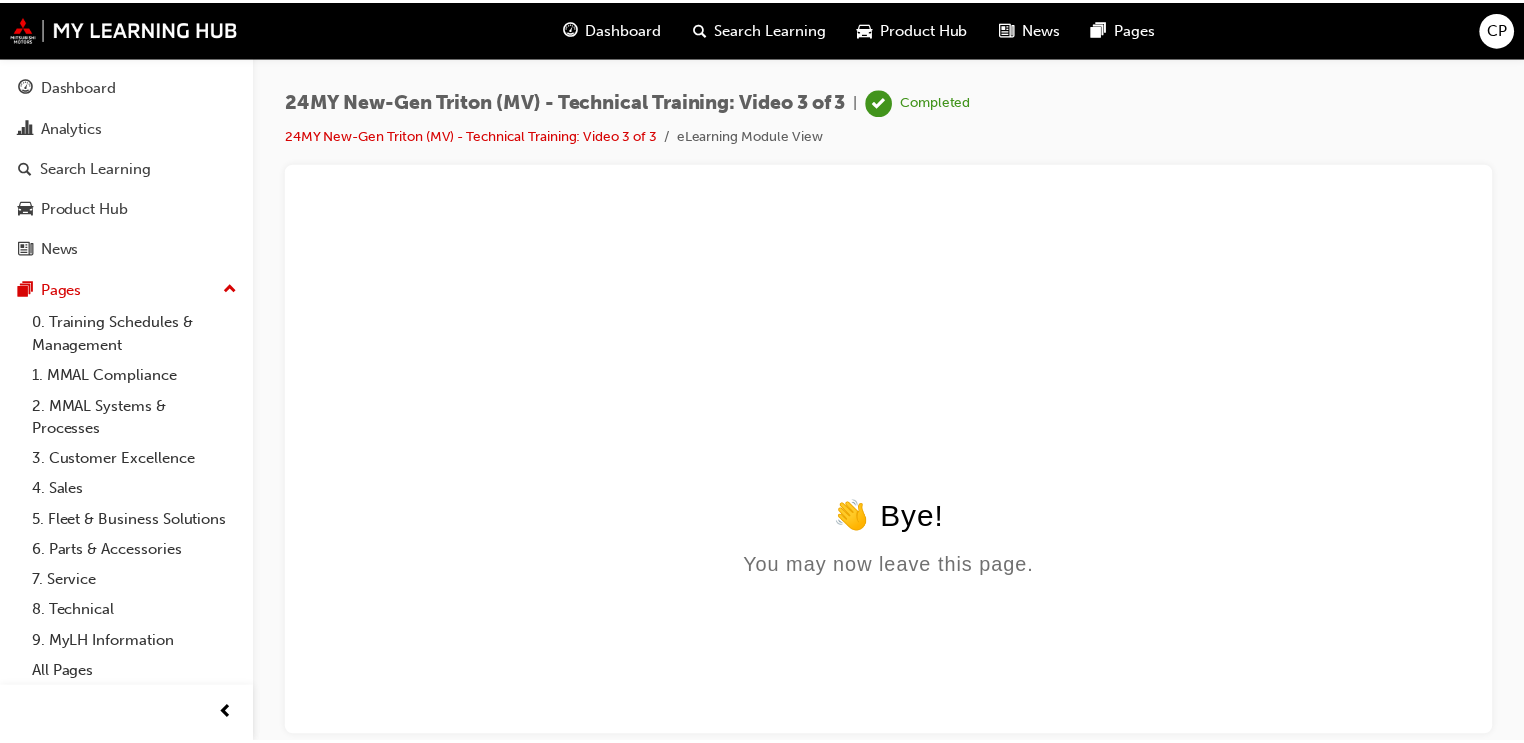scroll, scrollTop: 0, scrollLeft: 0, axis: both 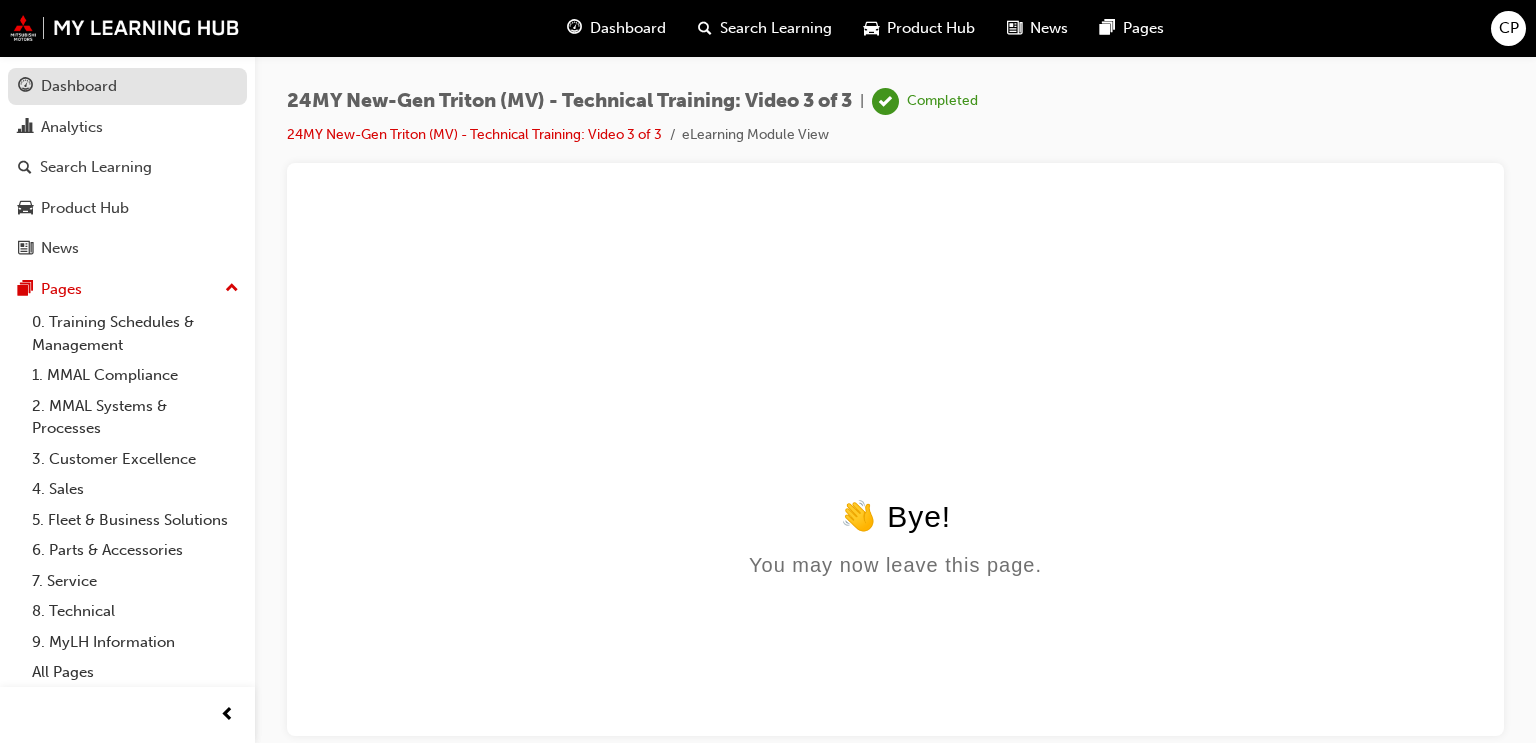 click on "Dashboard" at bounding box center (127, 86) 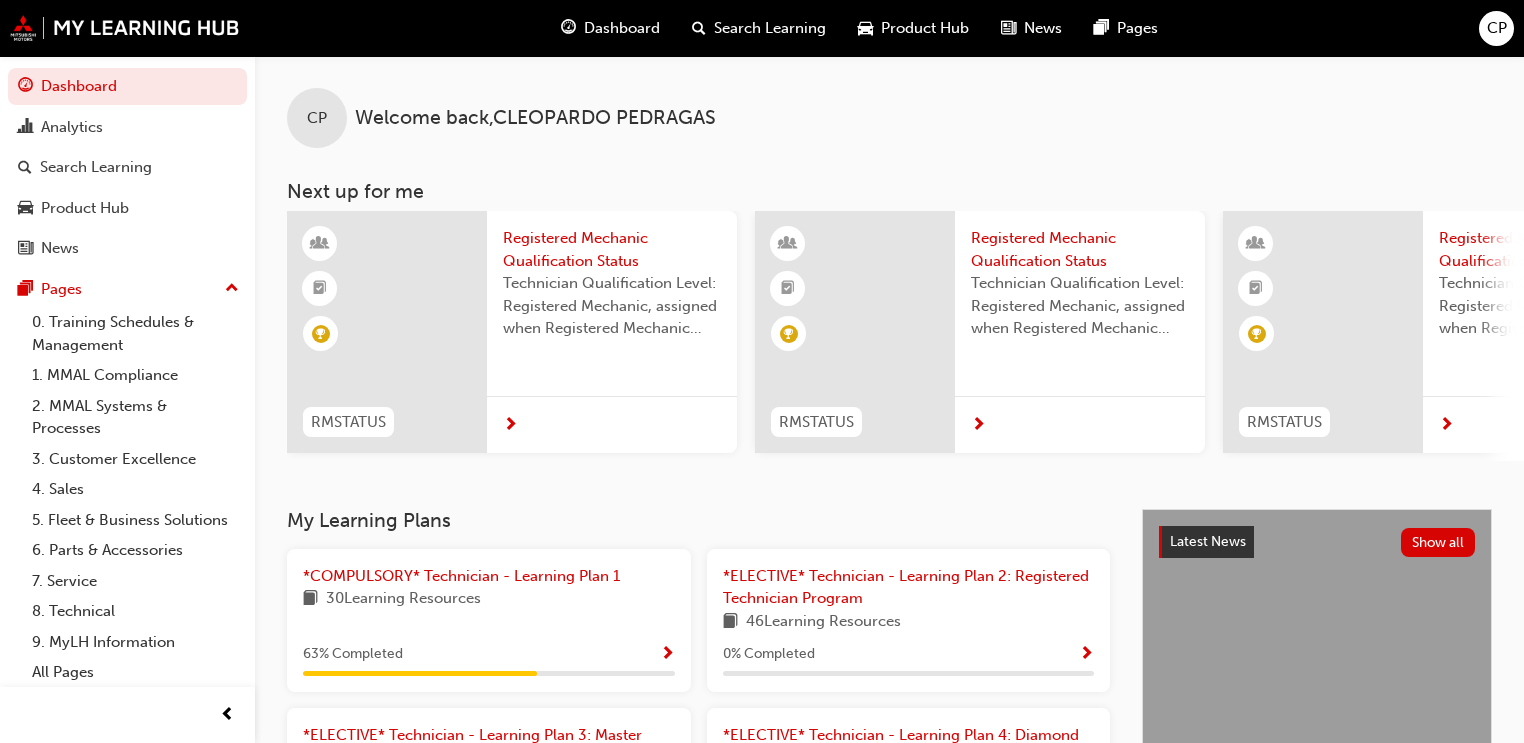 click on "Registered Mechanic Qualification Status" at bounding box center [612, 249] 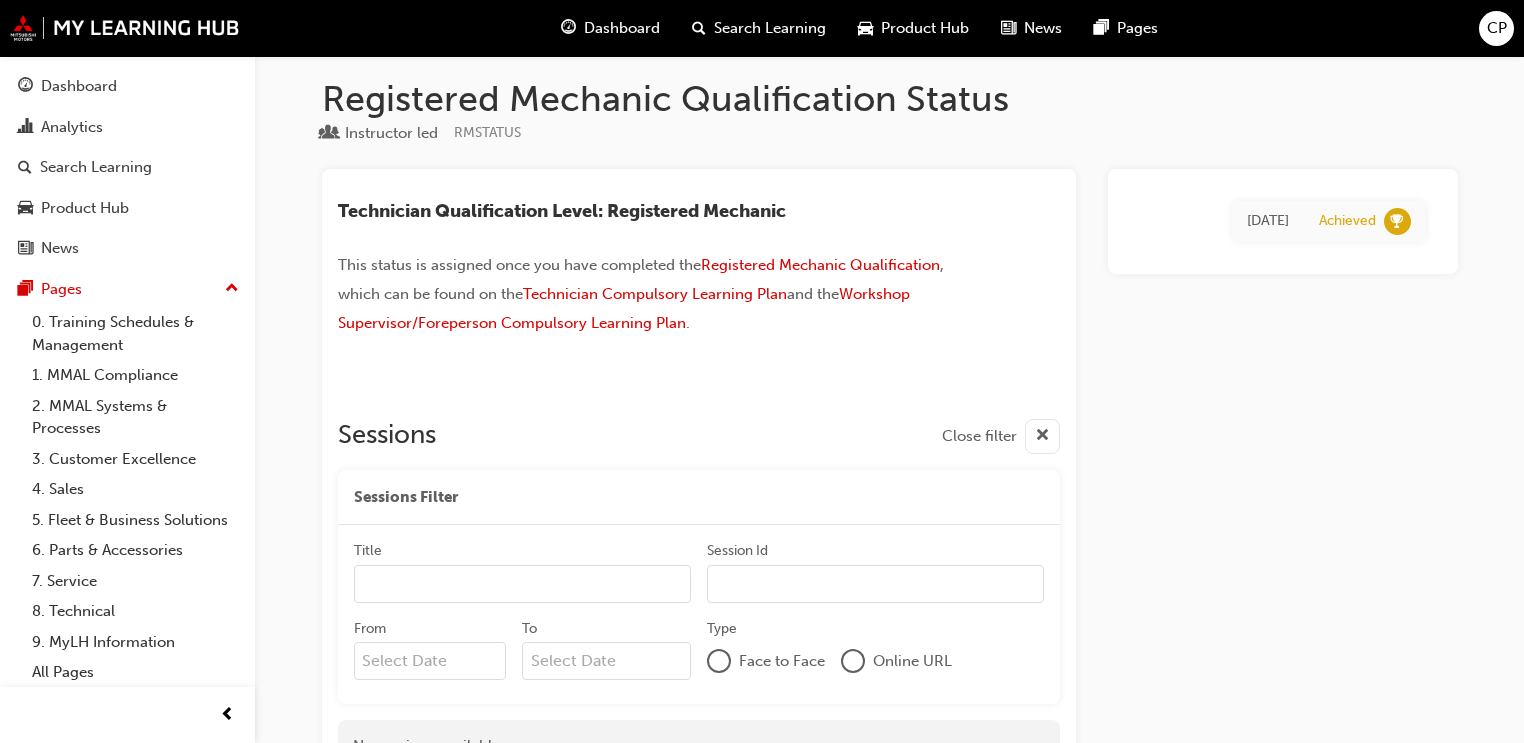scroll, scrollTop: 0, scrollLeft: 0, axis: both 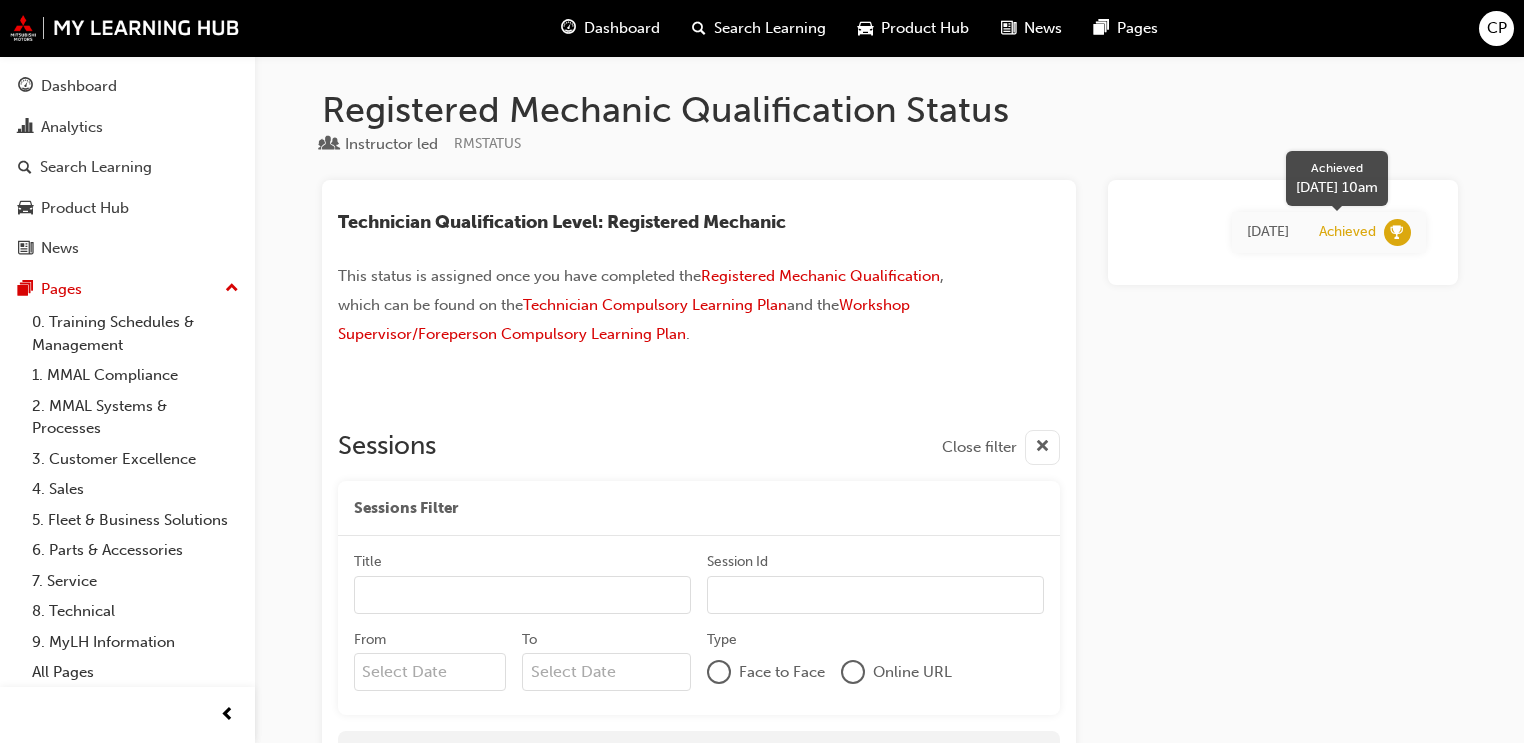 click at bounding box center (1397, 232) 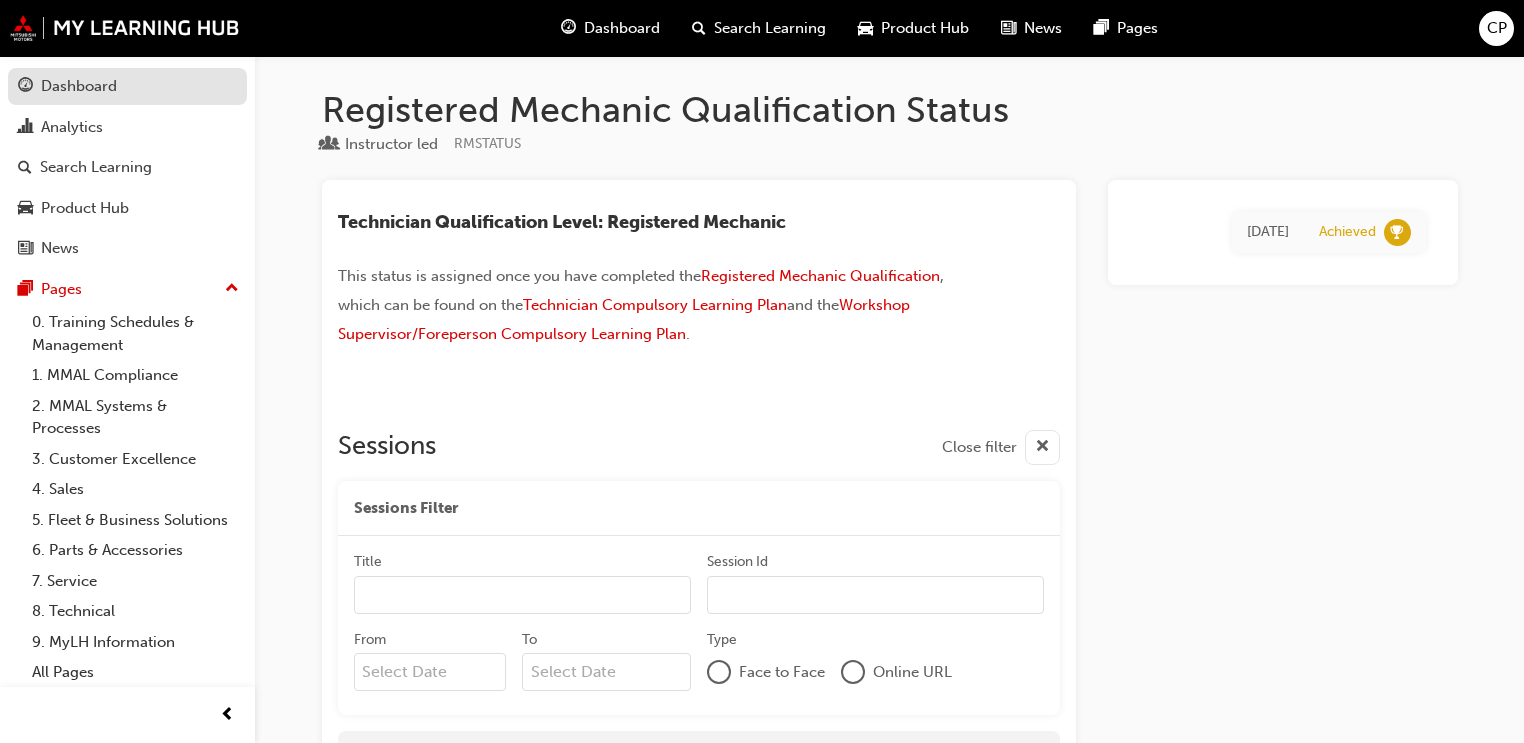 click on "Dashboard" at bounding box center [127, 86] 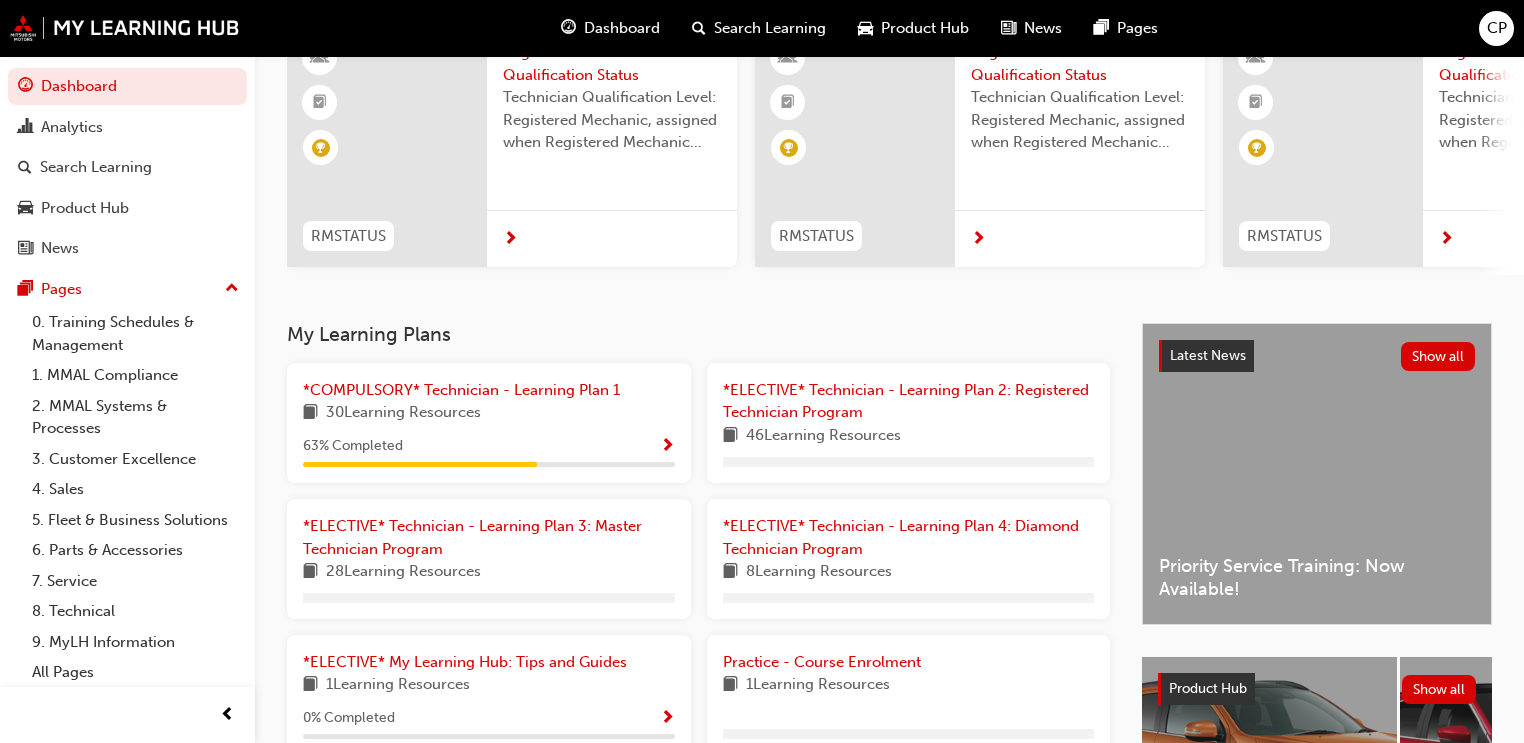 scroll, scrollTop: 400, scrollLeft: 0, axis: vertical 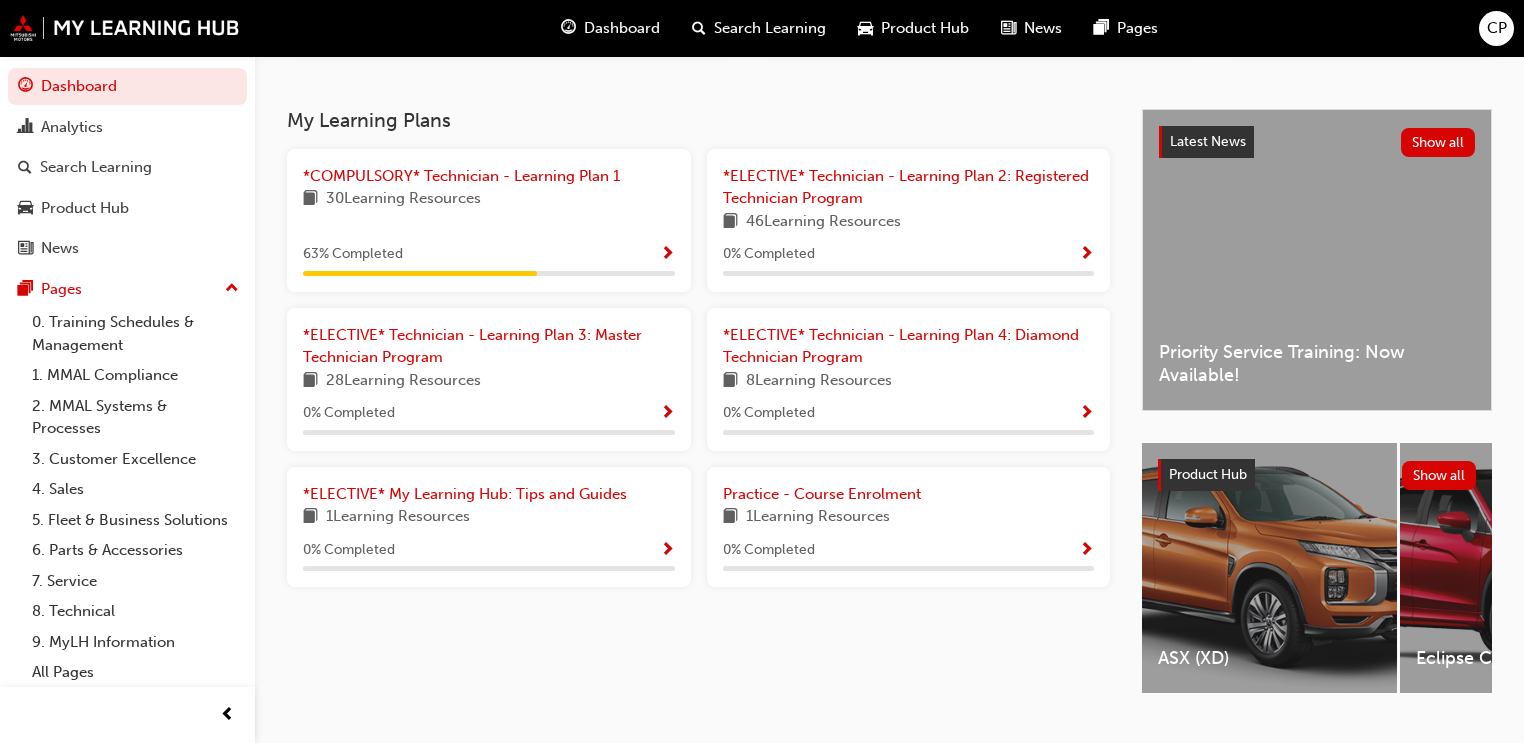 click on "30  Learning Resources" at bounding box center (489, 199) 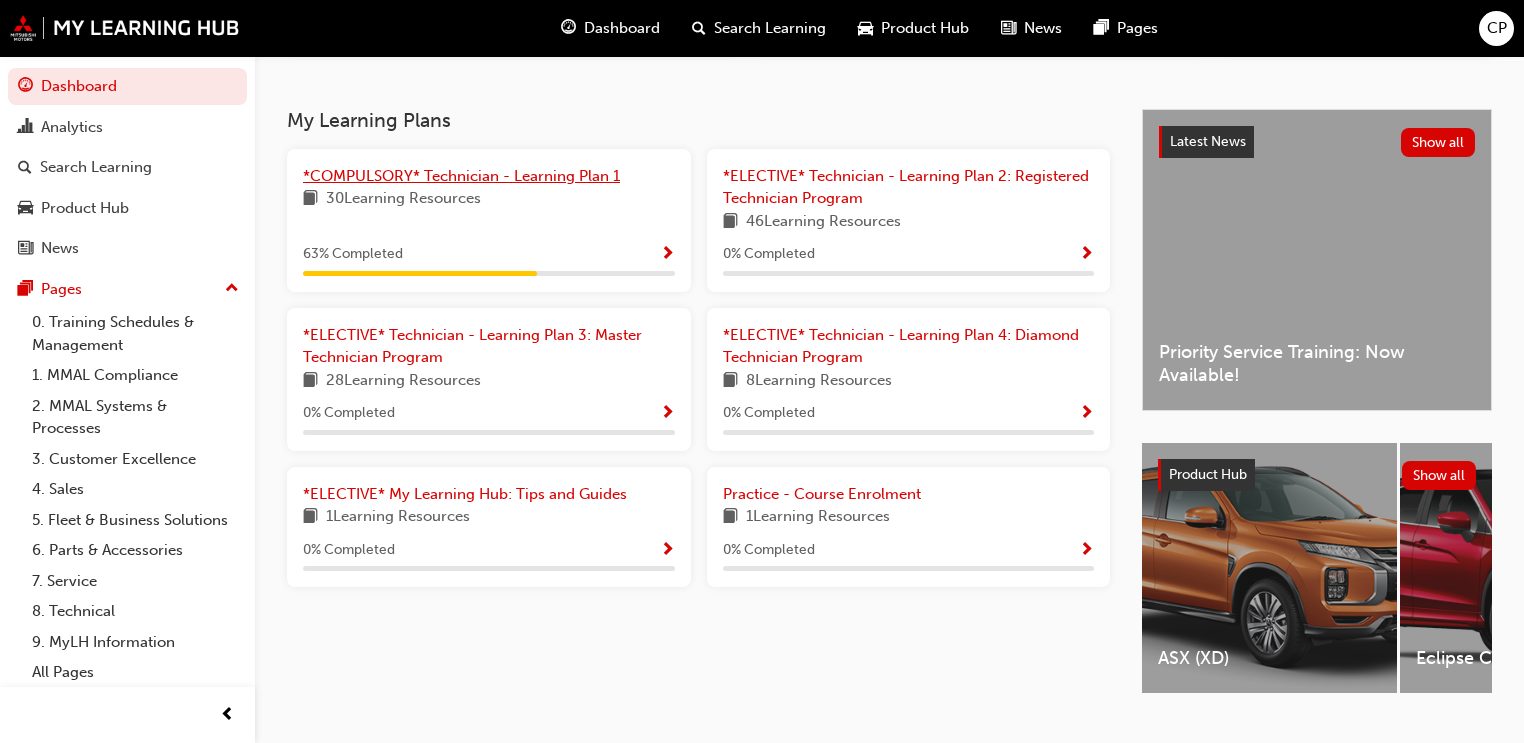 click on "*COMPULSORY* Technician - Learning Plan 1" at bounding box center [461, 176] 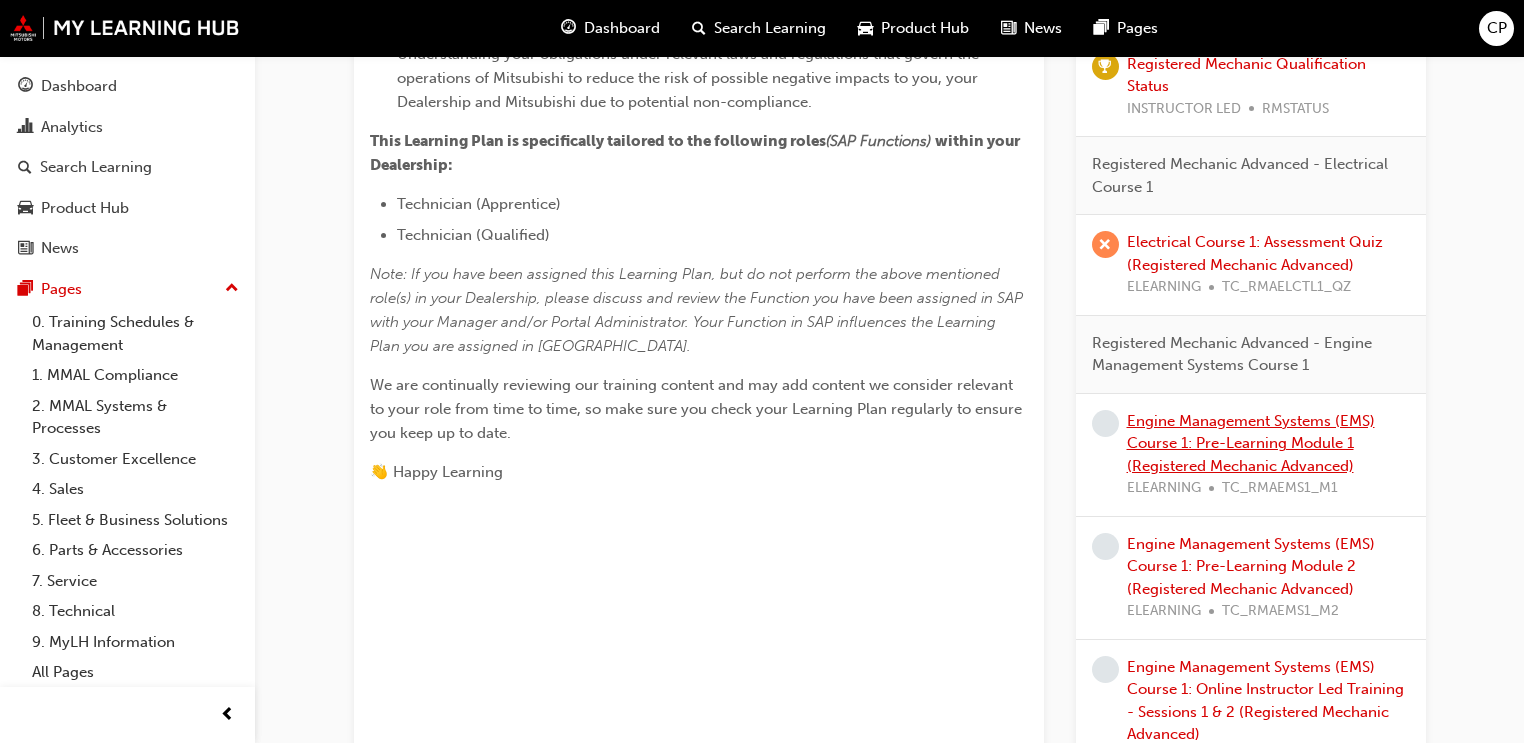 scroll, scrollTop: 800, scrollLeft: 0, axis: vertical 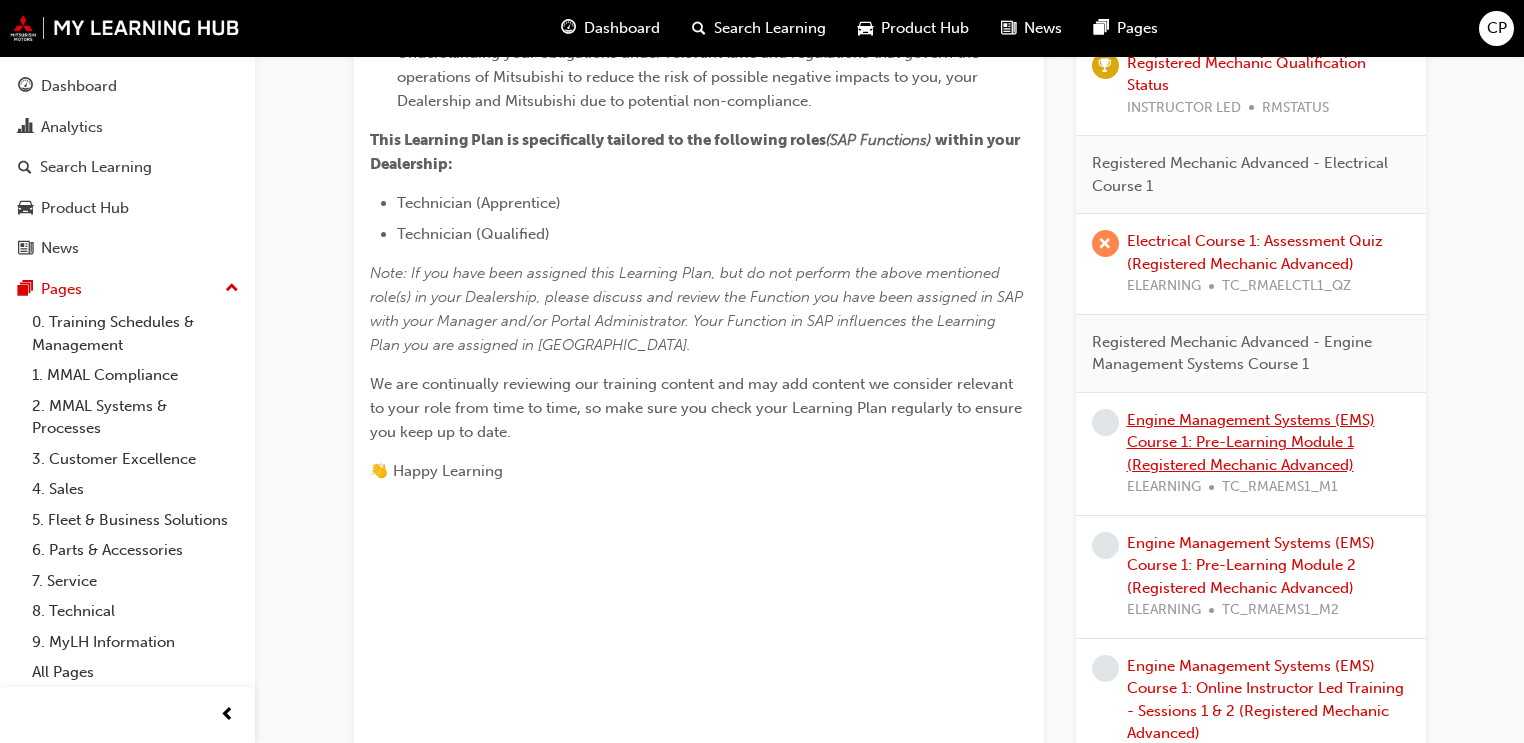 click on "Engine Management Systems (EMS) Course 1: Pre-Learning Module 1 (Registered Mechanic Advanced)" at bounding box center (1251, 442) 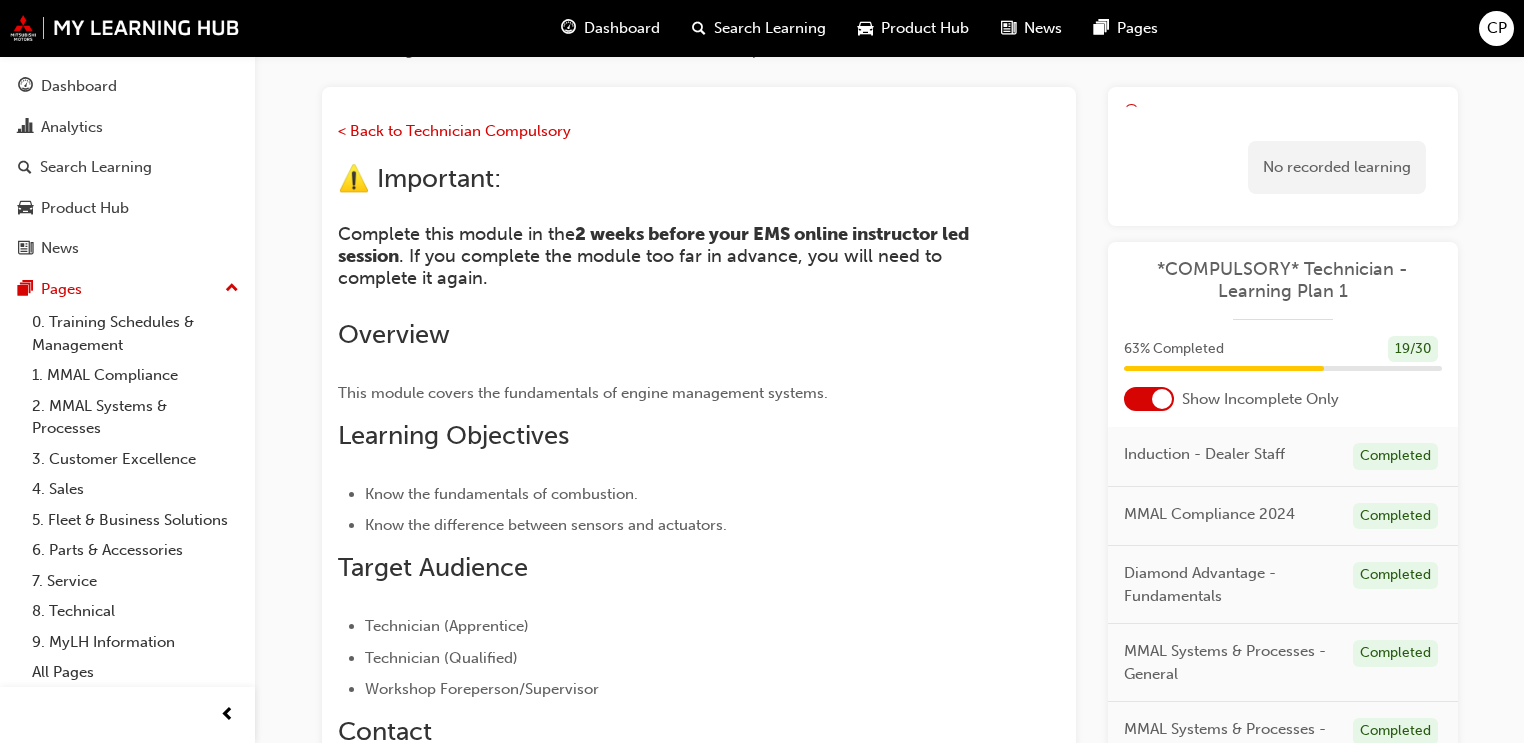 scroll, scrollTop: 0, scrollLeft: 0, axis: both 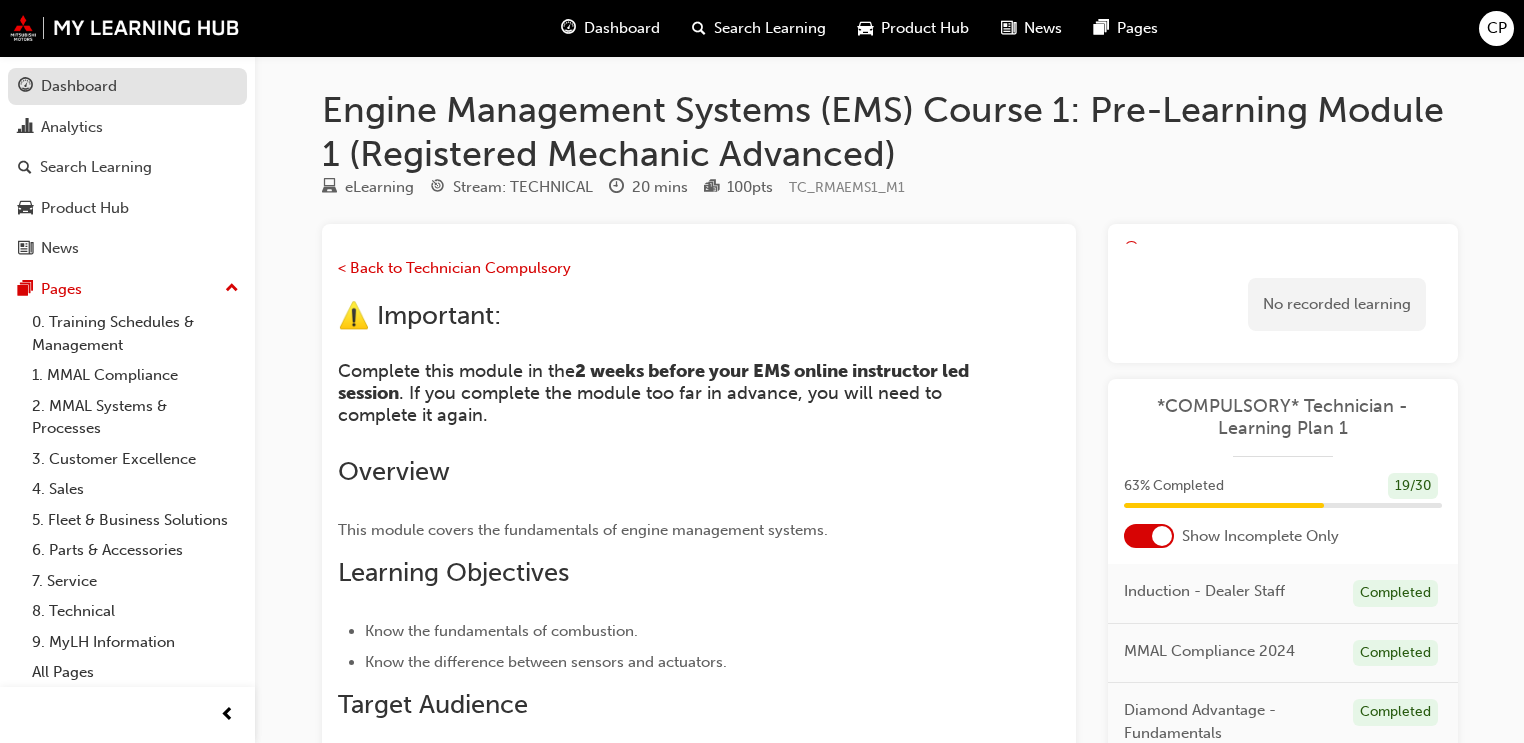 click on "Dashboard" at bounding box center [79, 86] 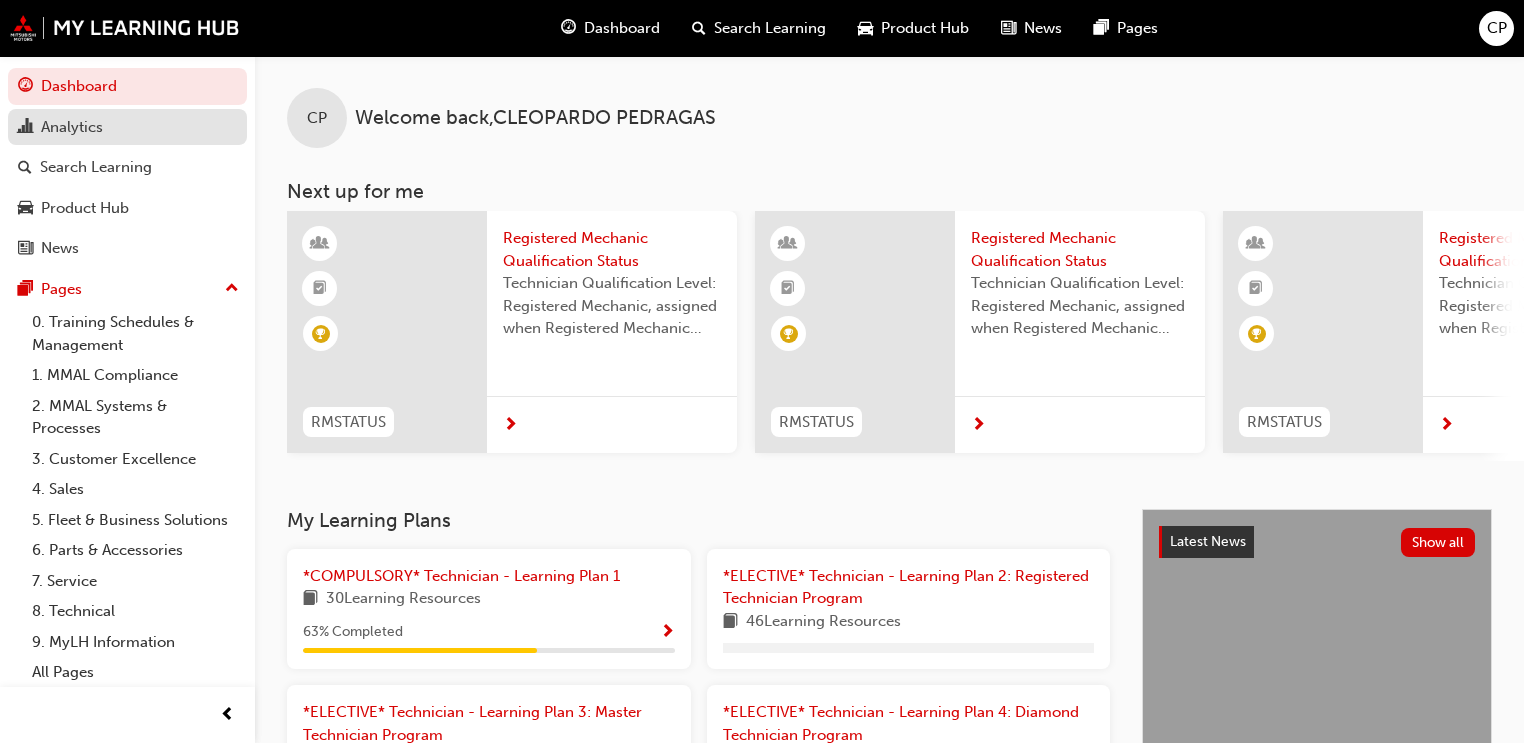click on "Analytics" at bounding box center [127, 127] 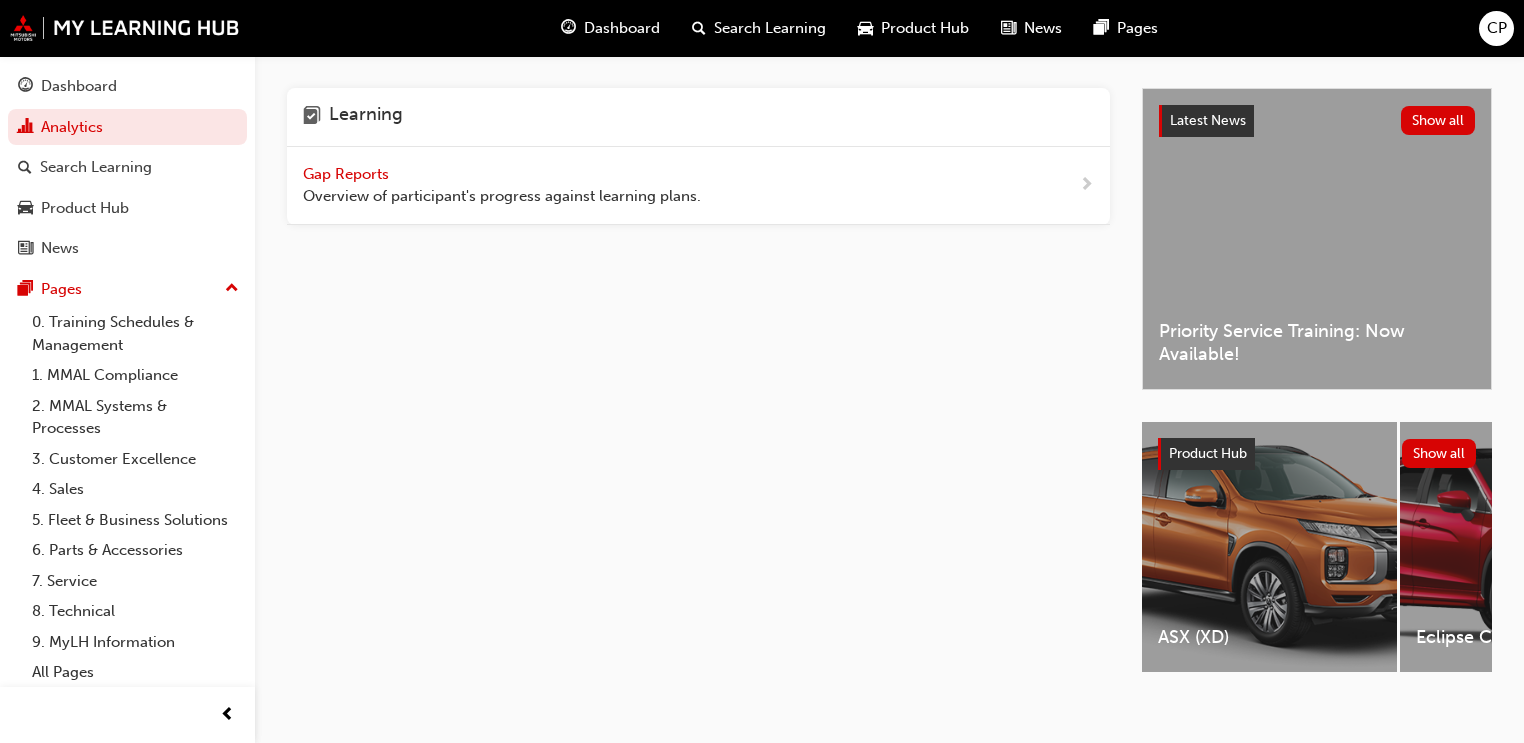 click on "Learning" at bounding box center [698, 117] 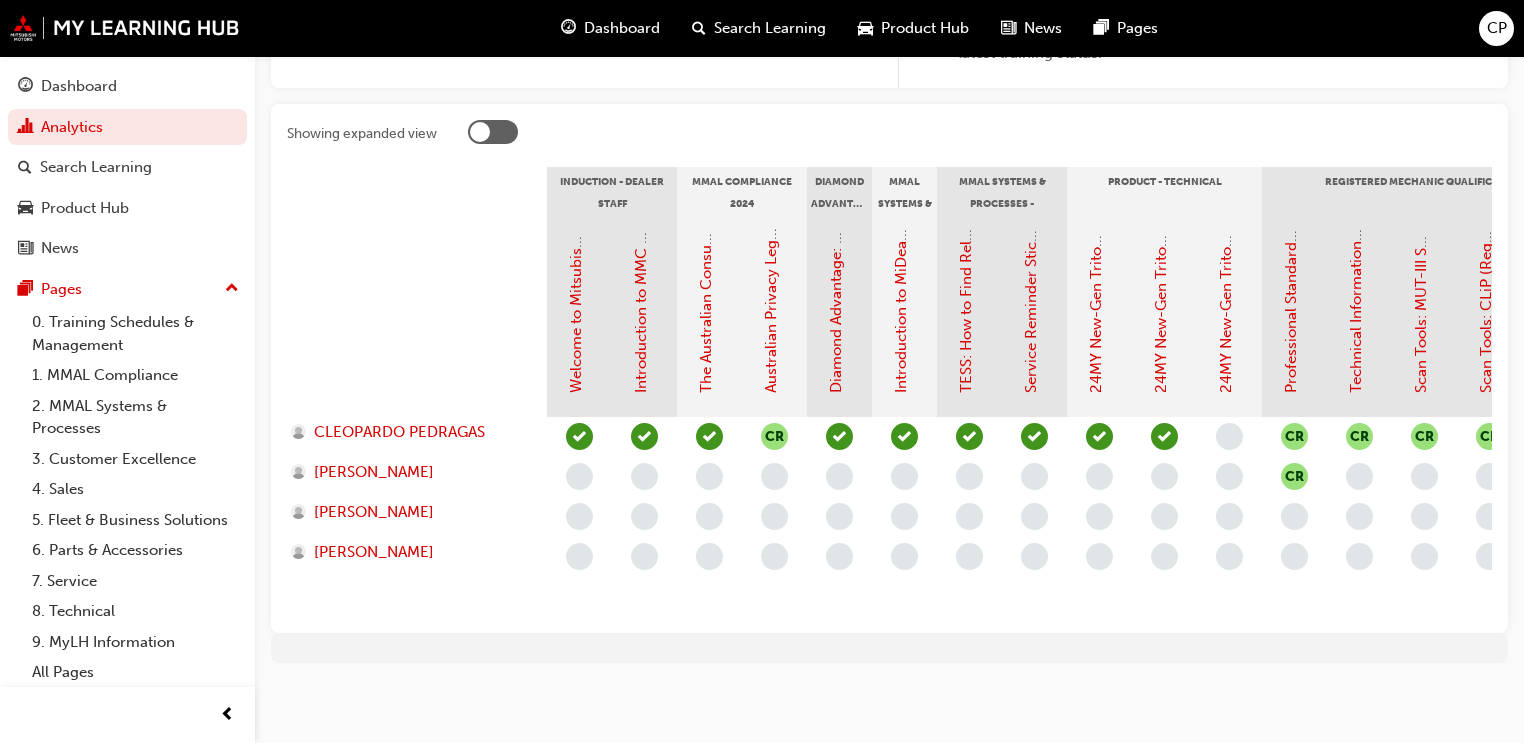 scroll, scrollTop: 390, scrollLeft: 0, axis: vertical 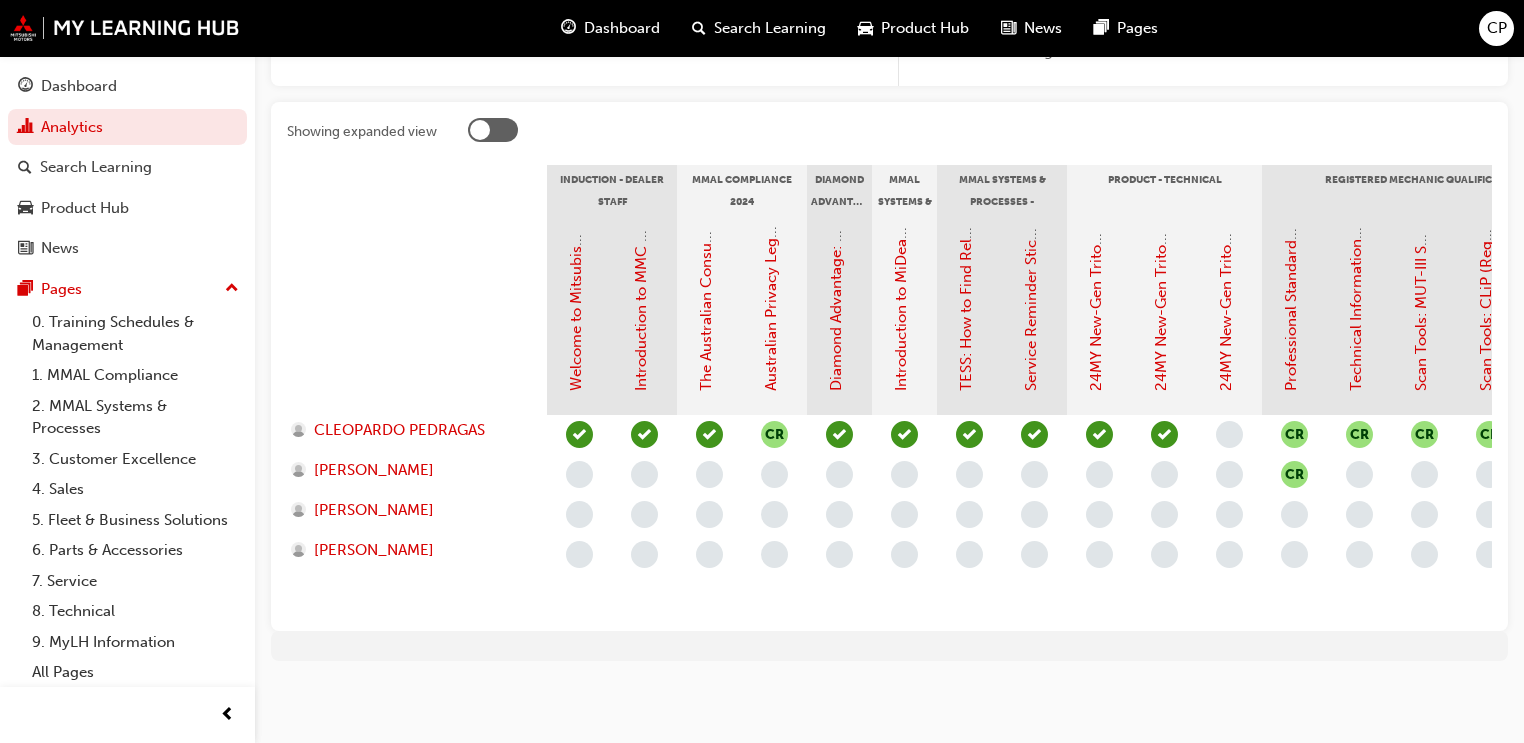 drag, startPoint x: 824, startPoint y: 602, endPoint x: 897, endPoint y: 602, distance: 73 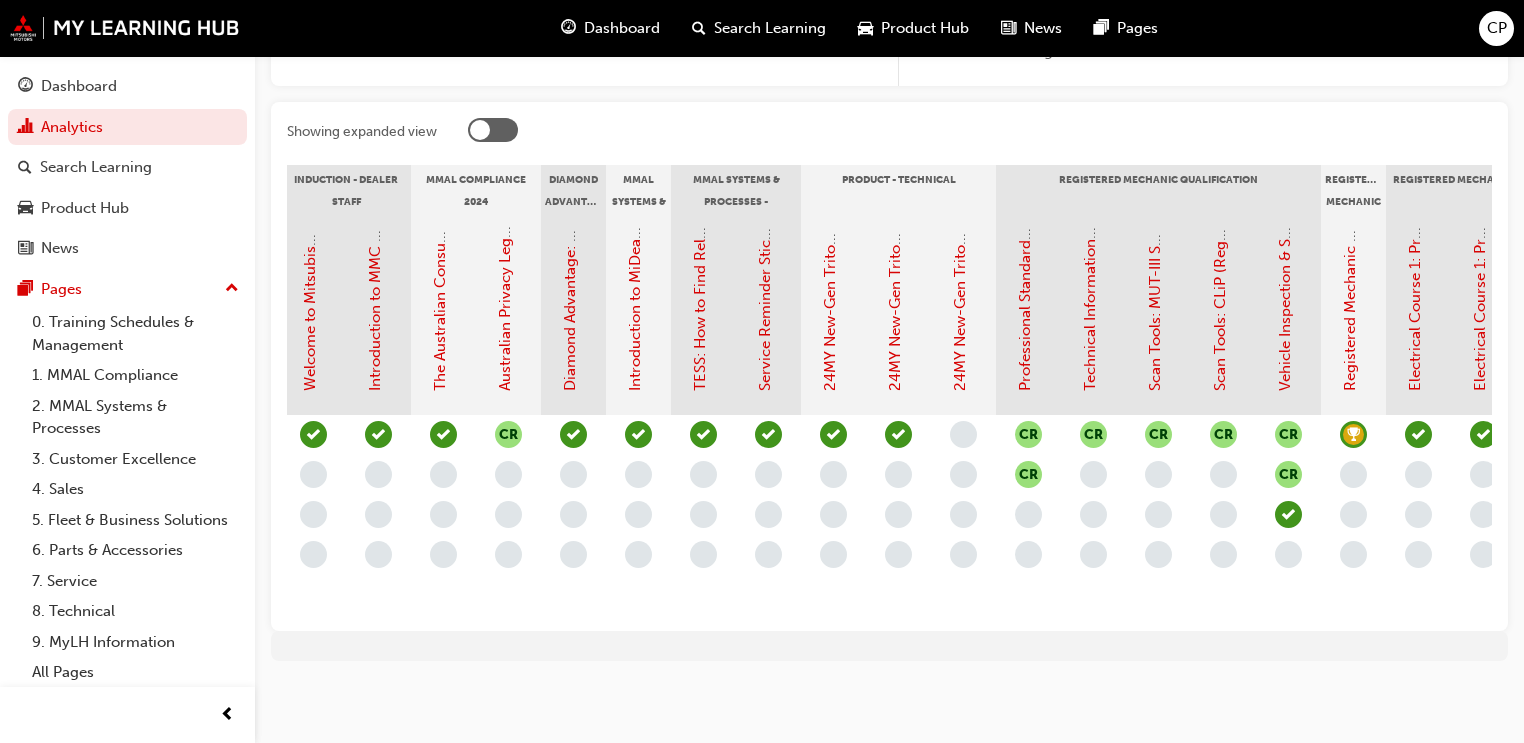 scroll, scrollTop: 0, scrollLeft: 287, axis: horizontal 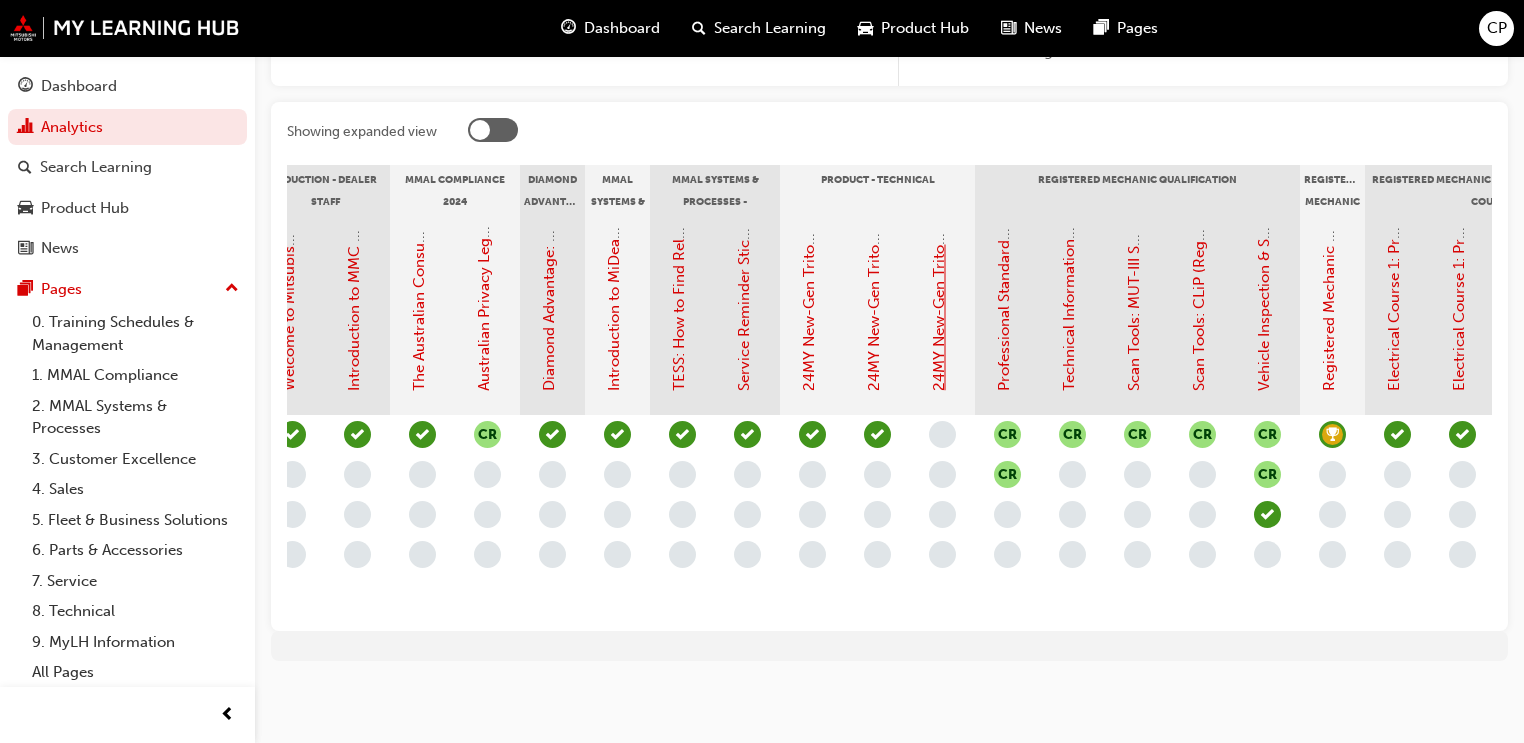 click on "24MY New-Gen Triton (MV) - Technical Training: Video 3 of 3" at bounding box center [939, 179] 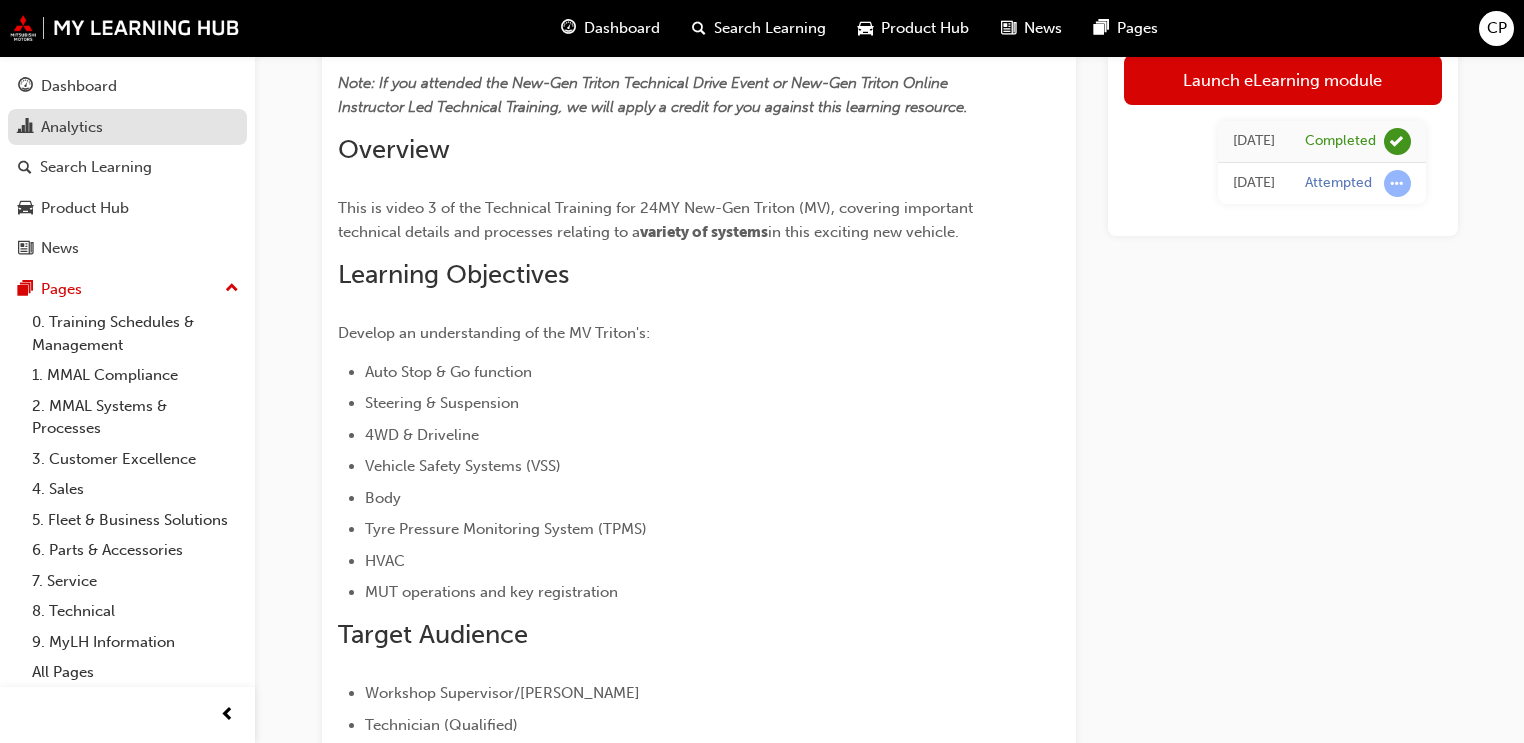 scroll, scrollTop: 80, scrollLeft: 0, axis: vertical 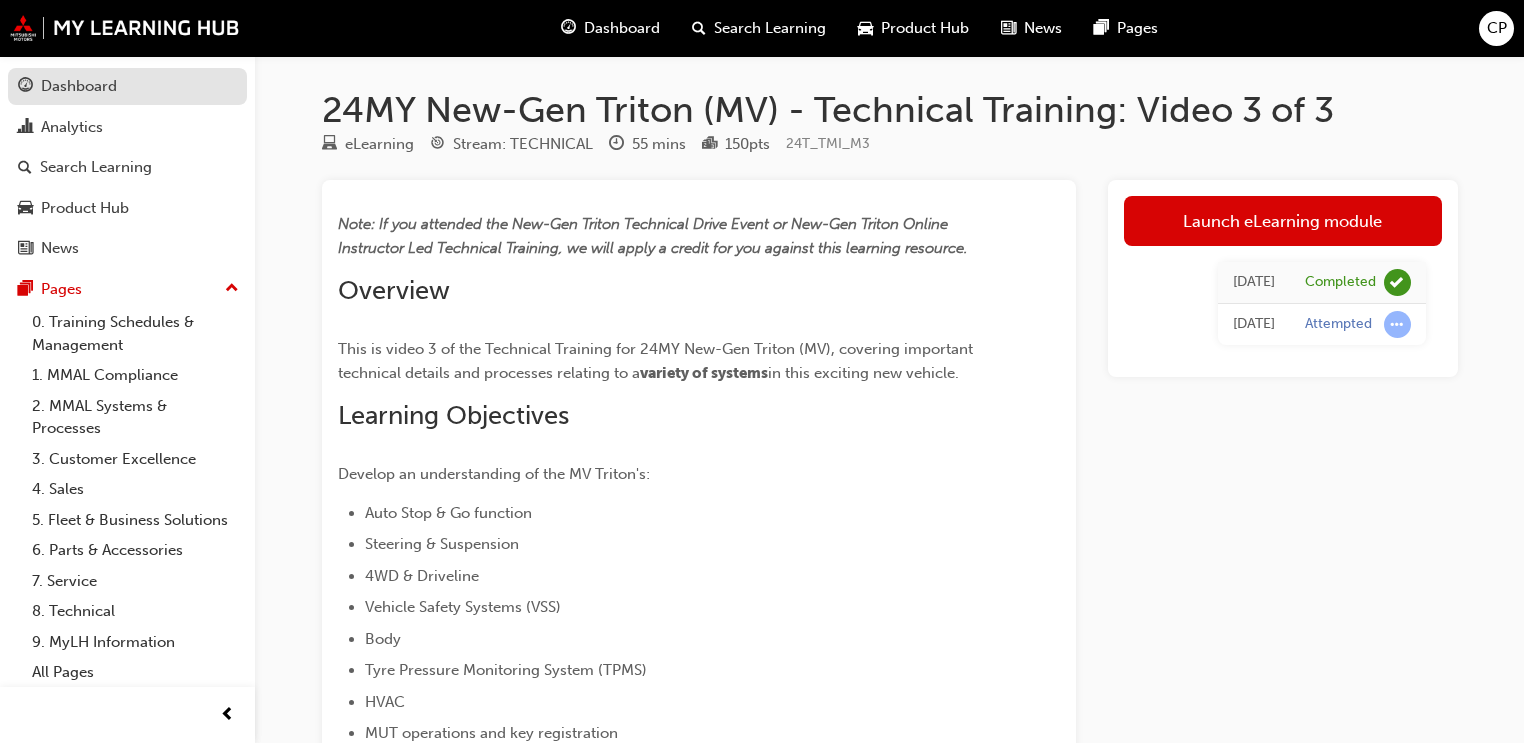 click on "Dashboard" at bounding box center [79, 86] 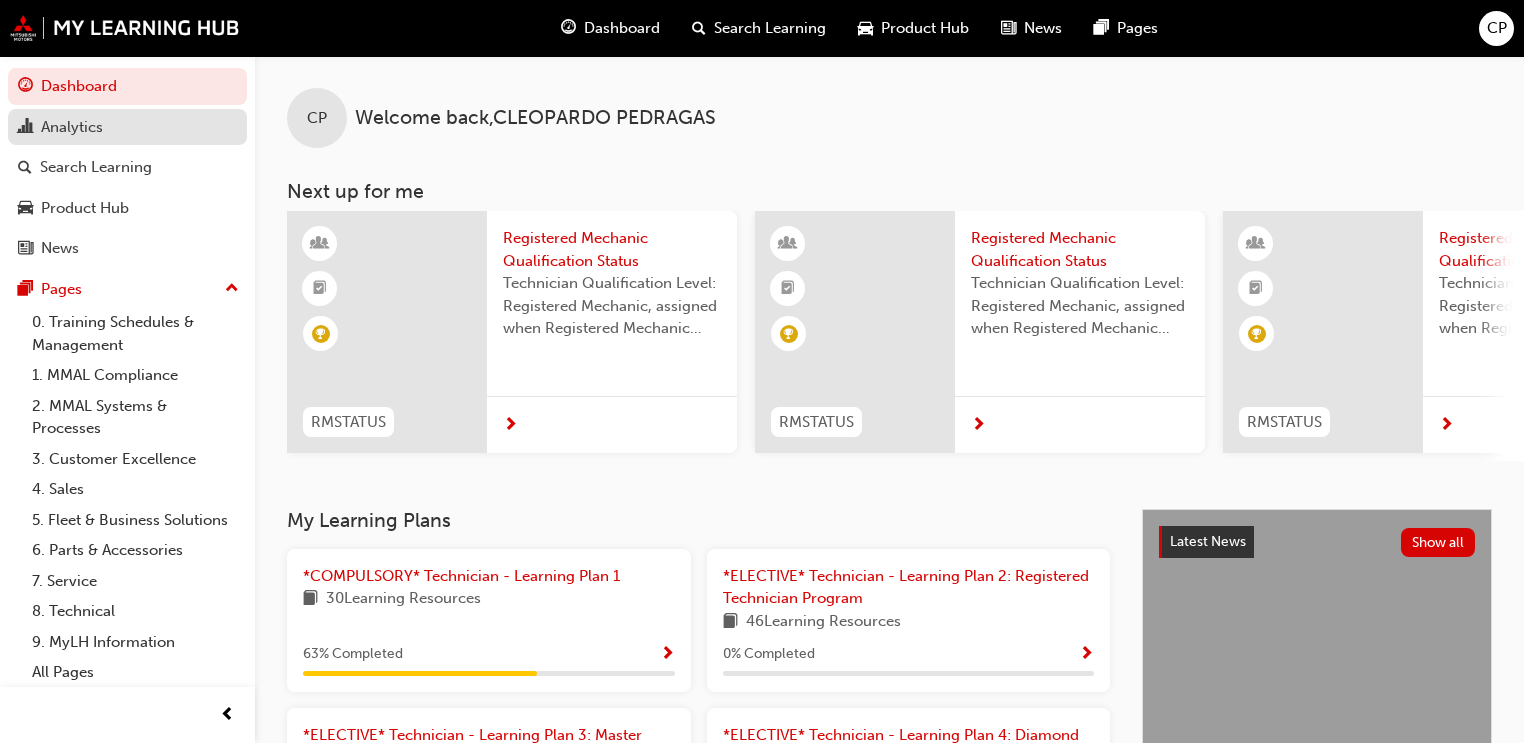 click on "Analytics" at bounding box center (72, 127) 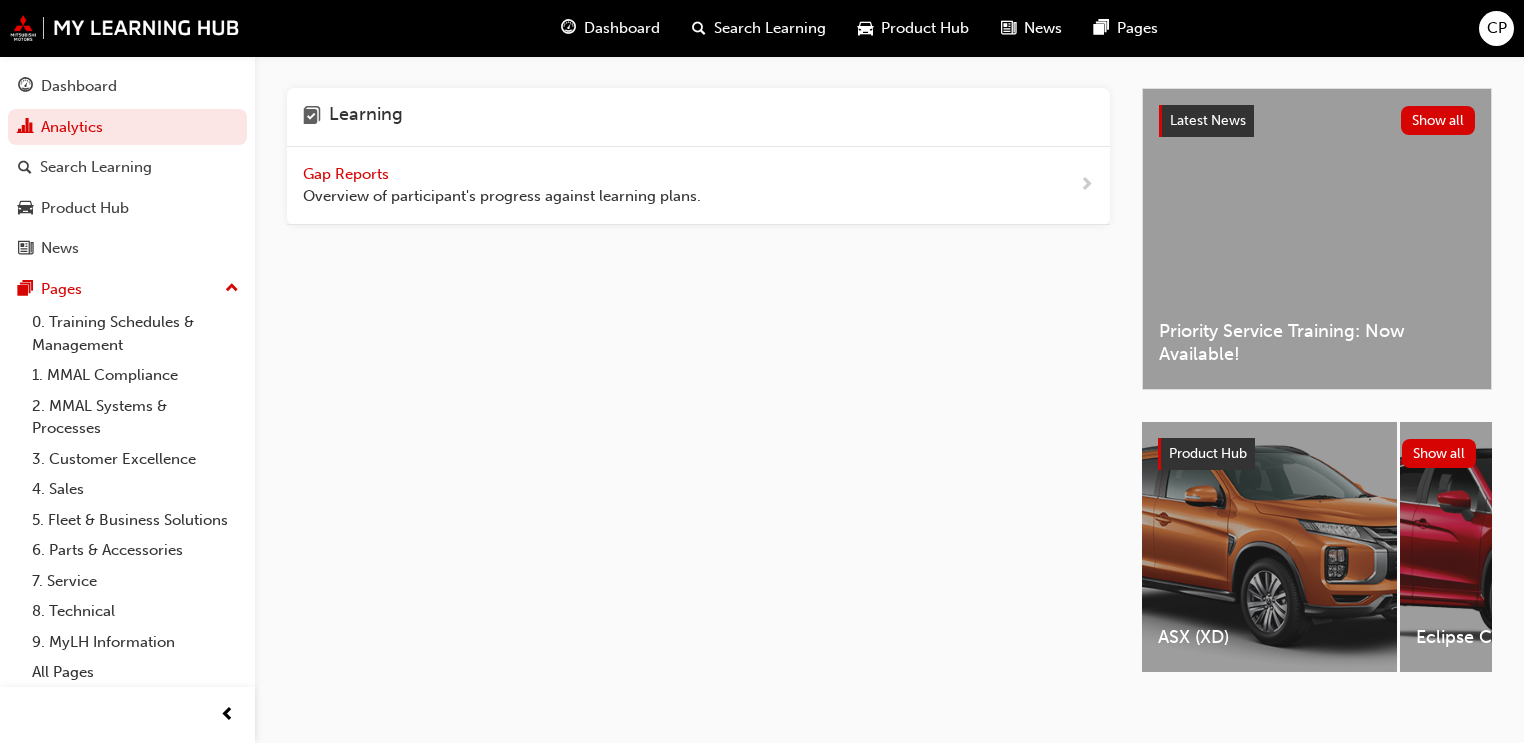 click on "Overview of participant's progress against learning plans." at bounding box center [502, 196] 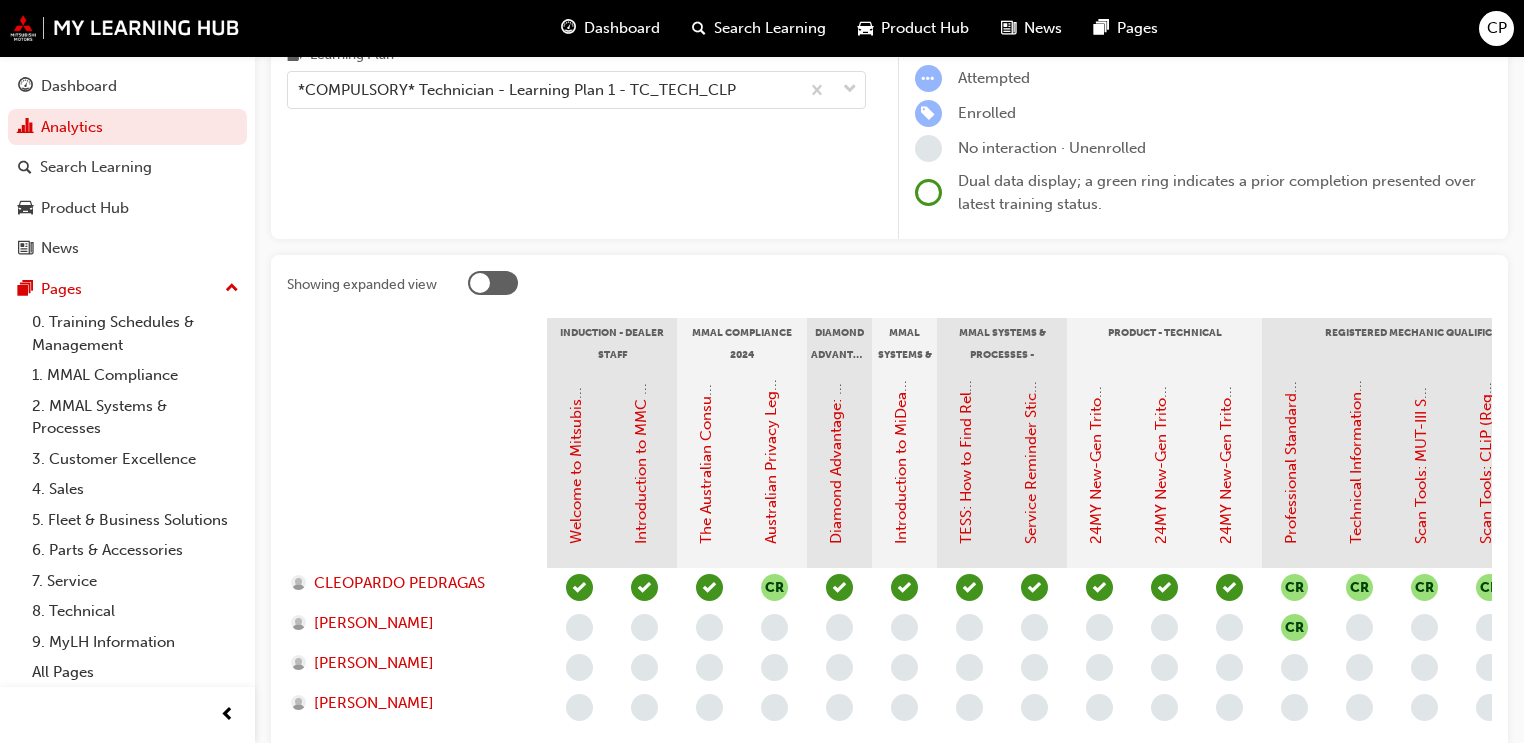 scroll, scrollTop: 390, scrollLeft: 0, axis: vertical 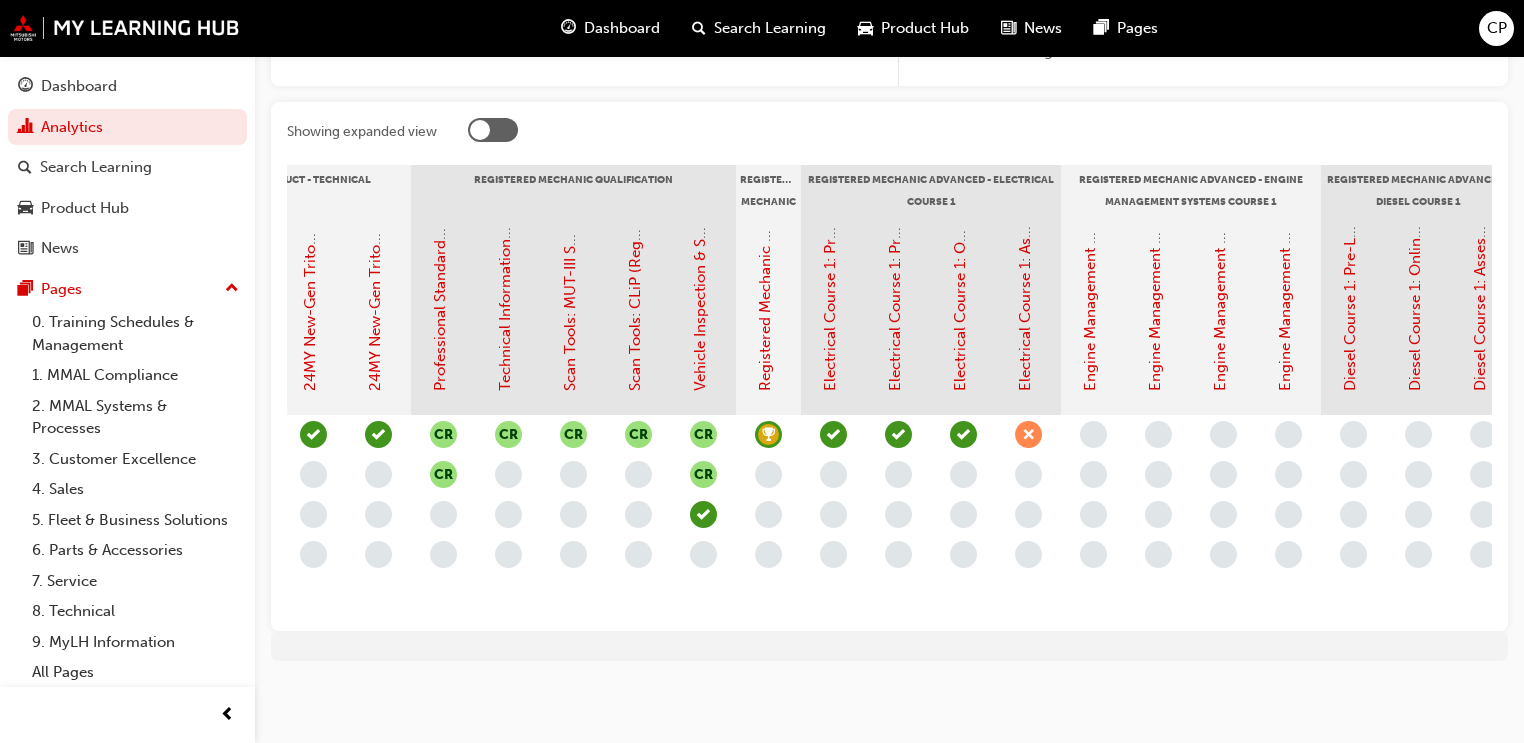 click at bounding box center (1028, 434) 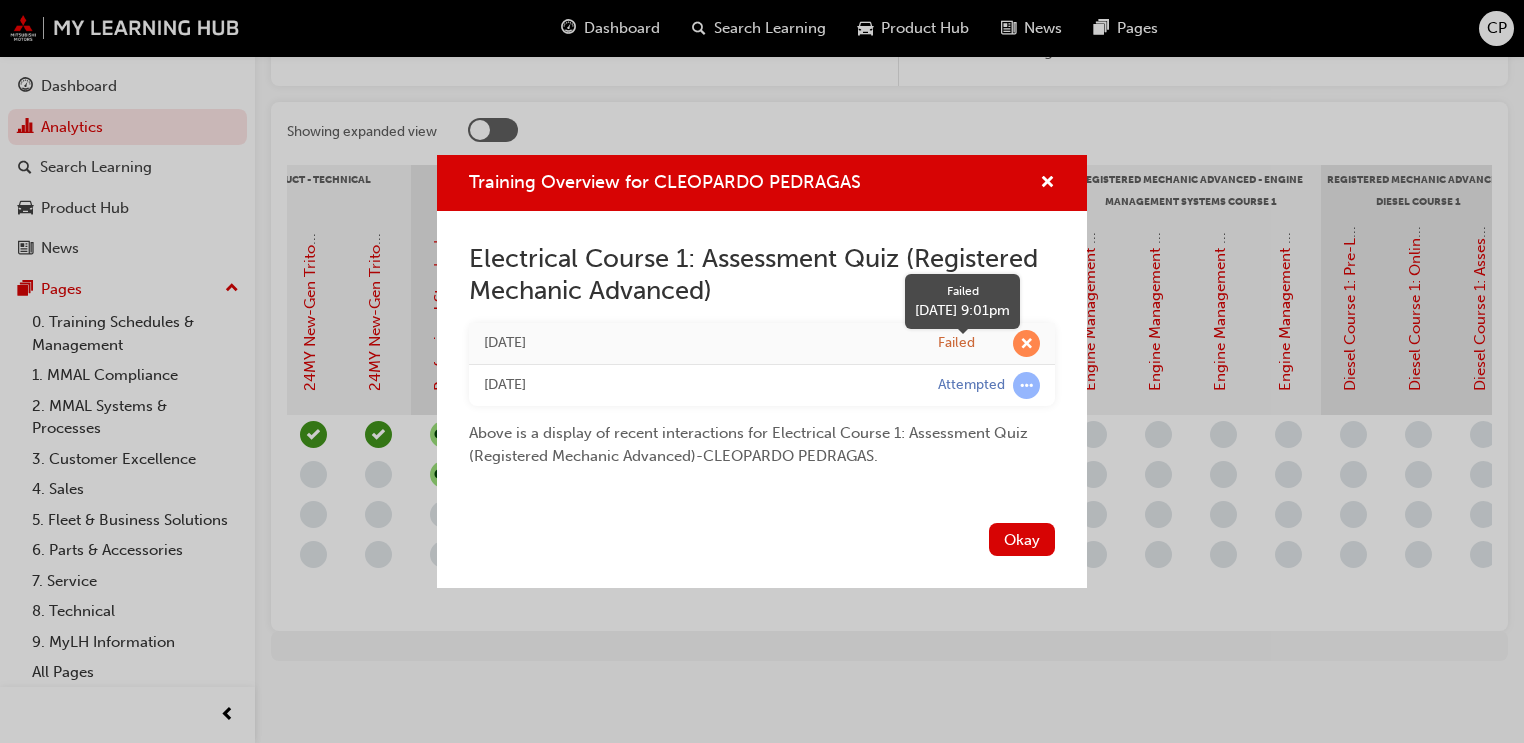 click at bounding box center (1026, 343) 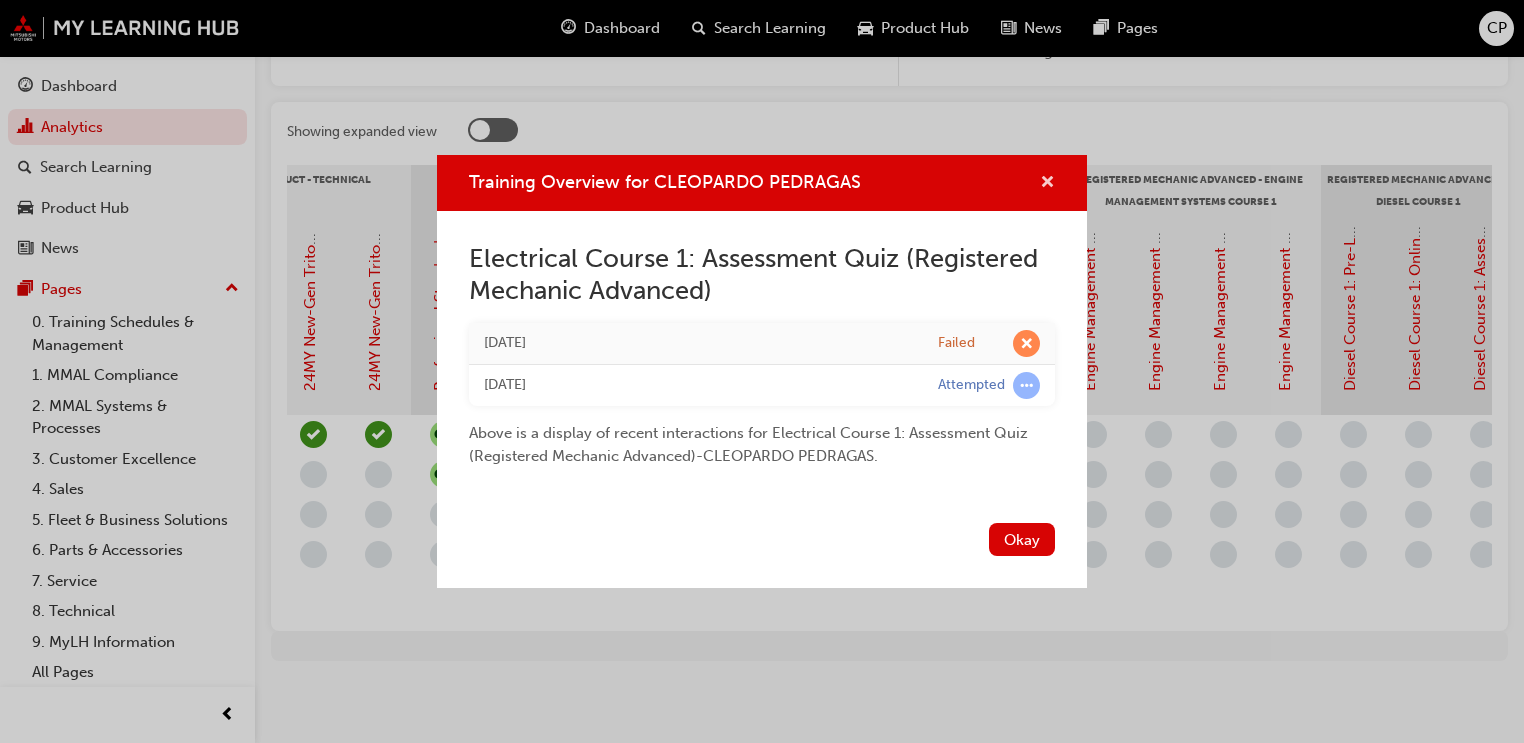 click at bounding box center [1047, 183] 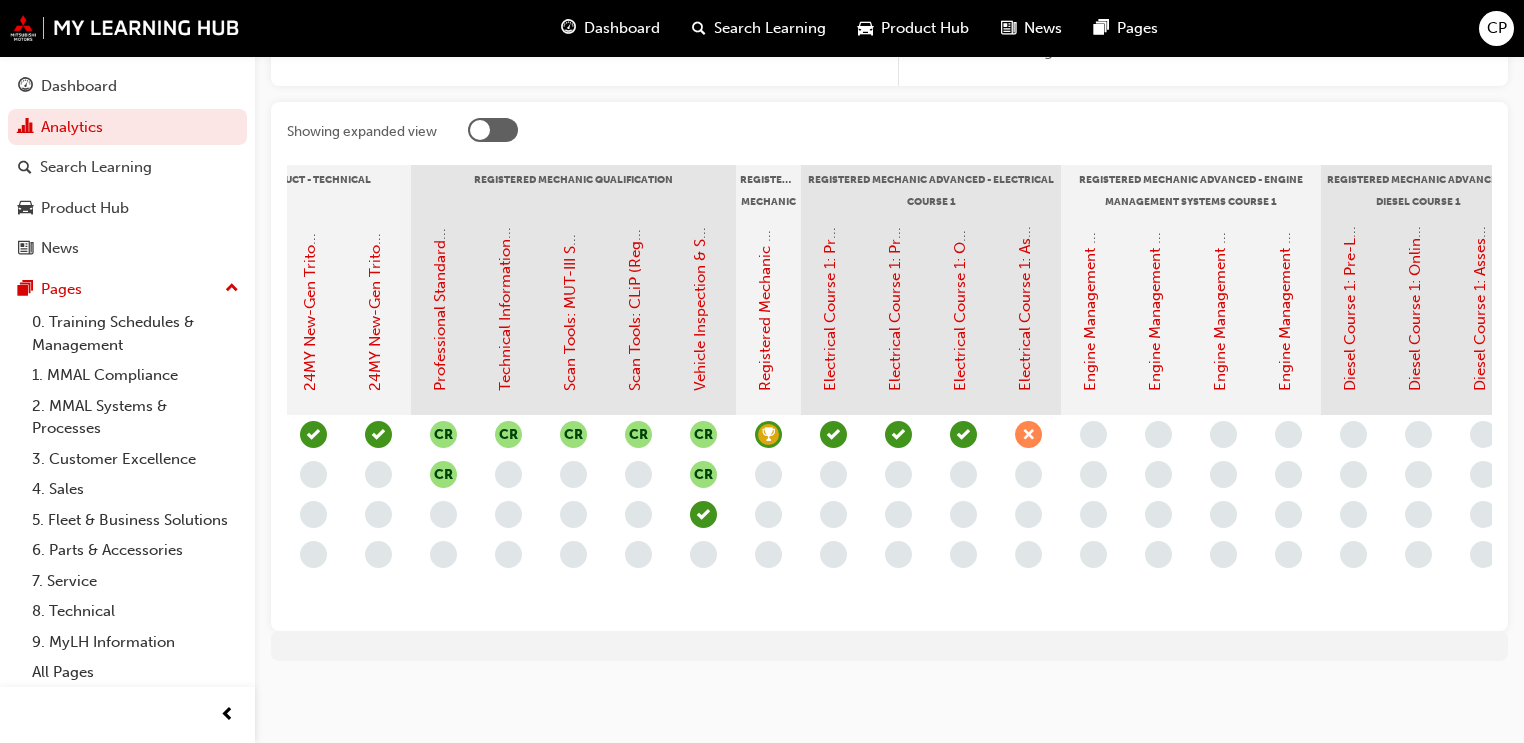 drag, startPoint x: 1090, startPoint y: 615, endPoint x: 1244, endPoint y: 605, distance: 154.32434 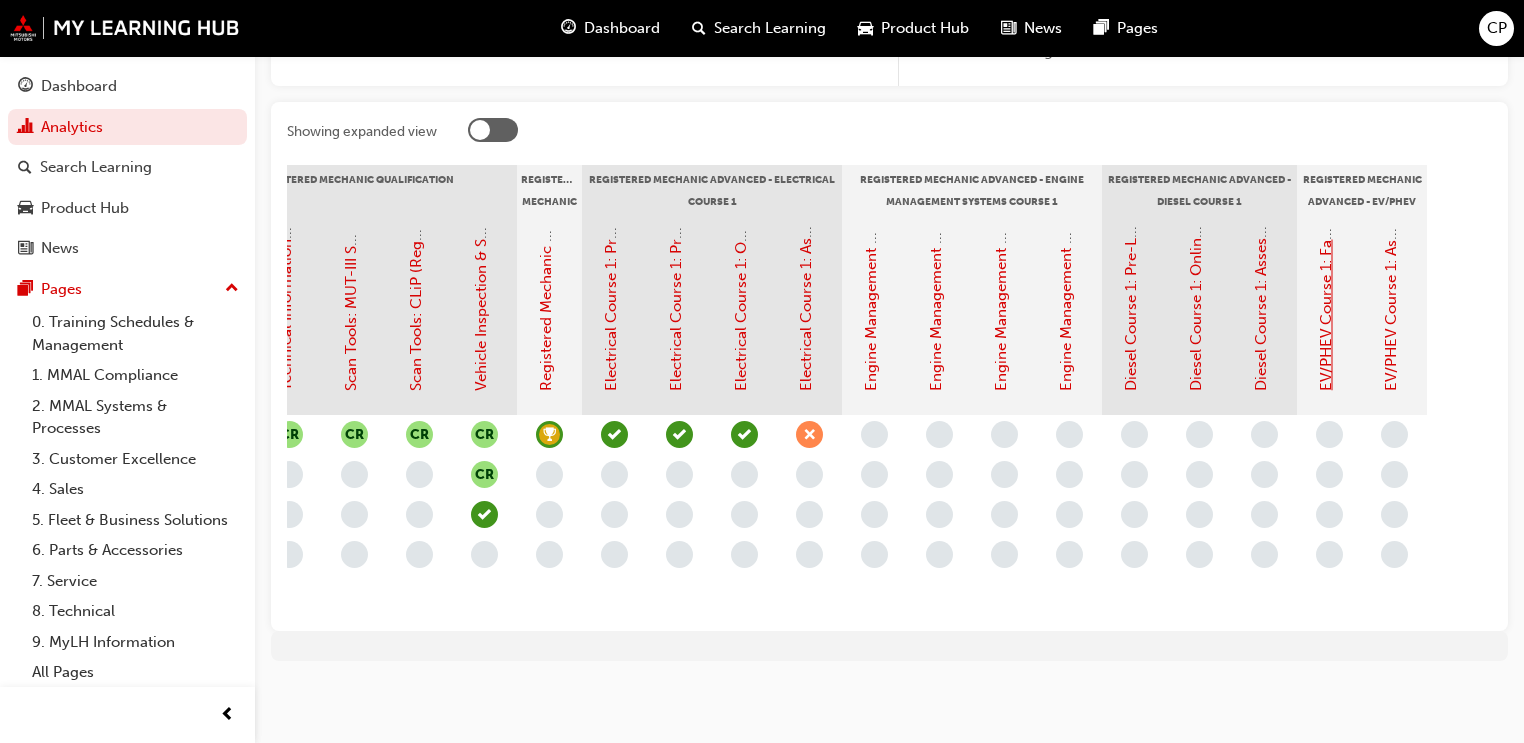 click on "EV/PHEV Course 1: Face to Face Instructor Led Training (Registered Mechanic Advanced)" at bounding box center (1326, 84) 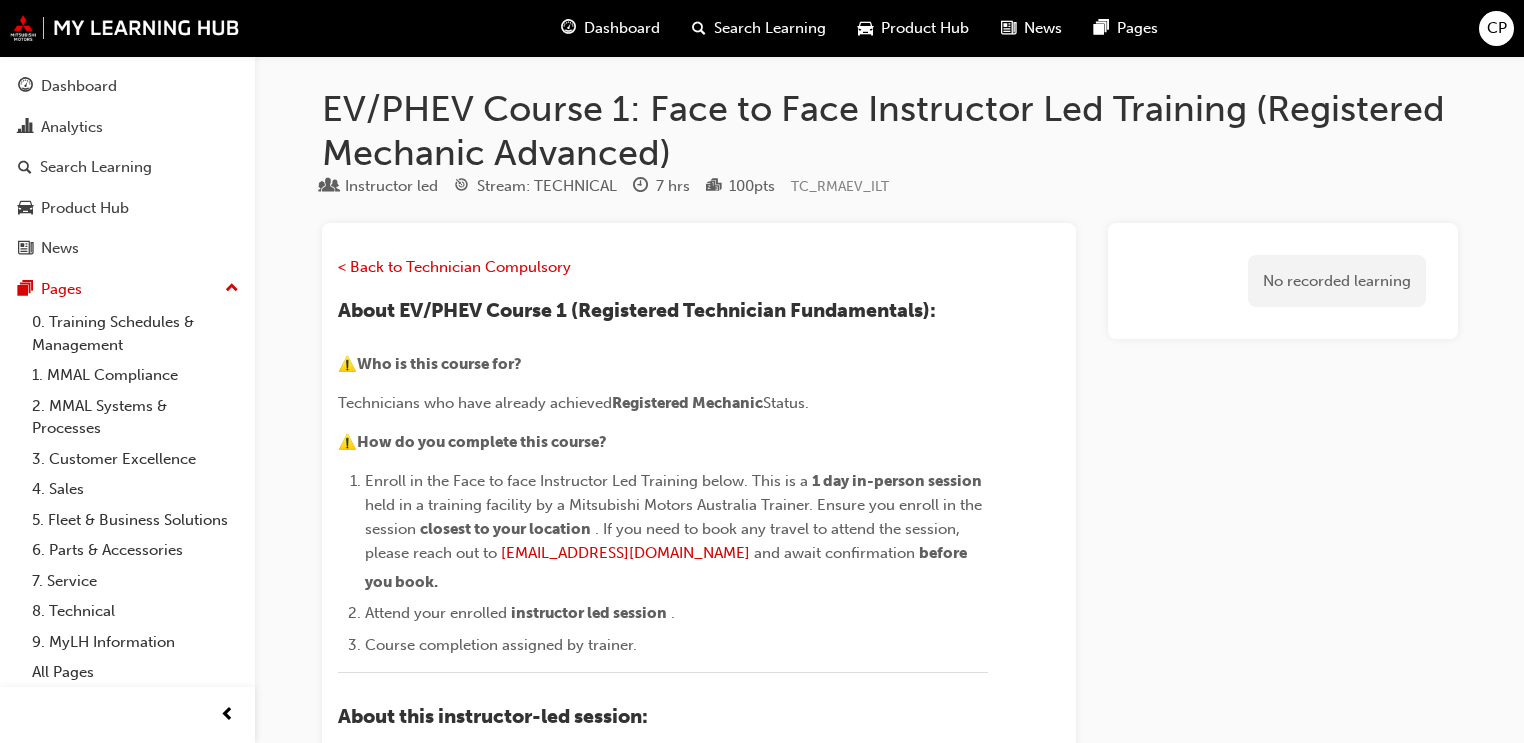 scroll, scrollTop: 0, scrollLeft: 0, axis: both 